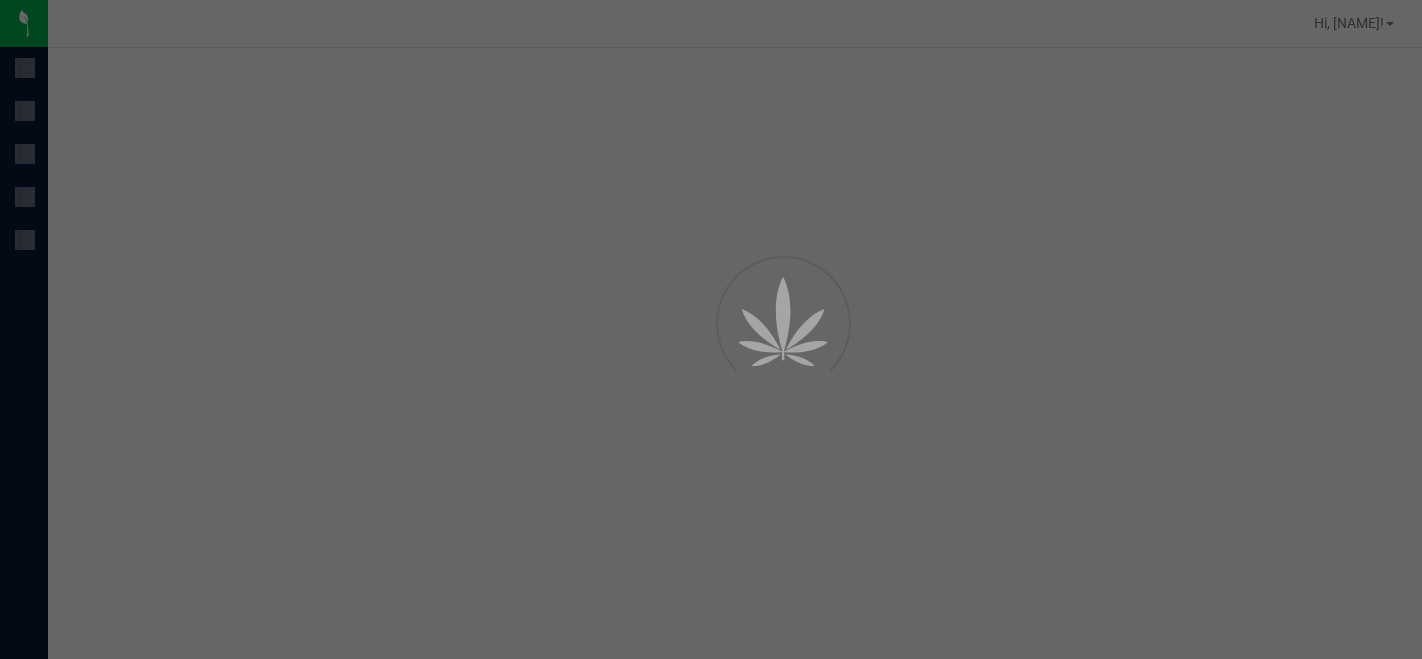scroll, scrollTop: 0, scrollLeft: 0, axis: both 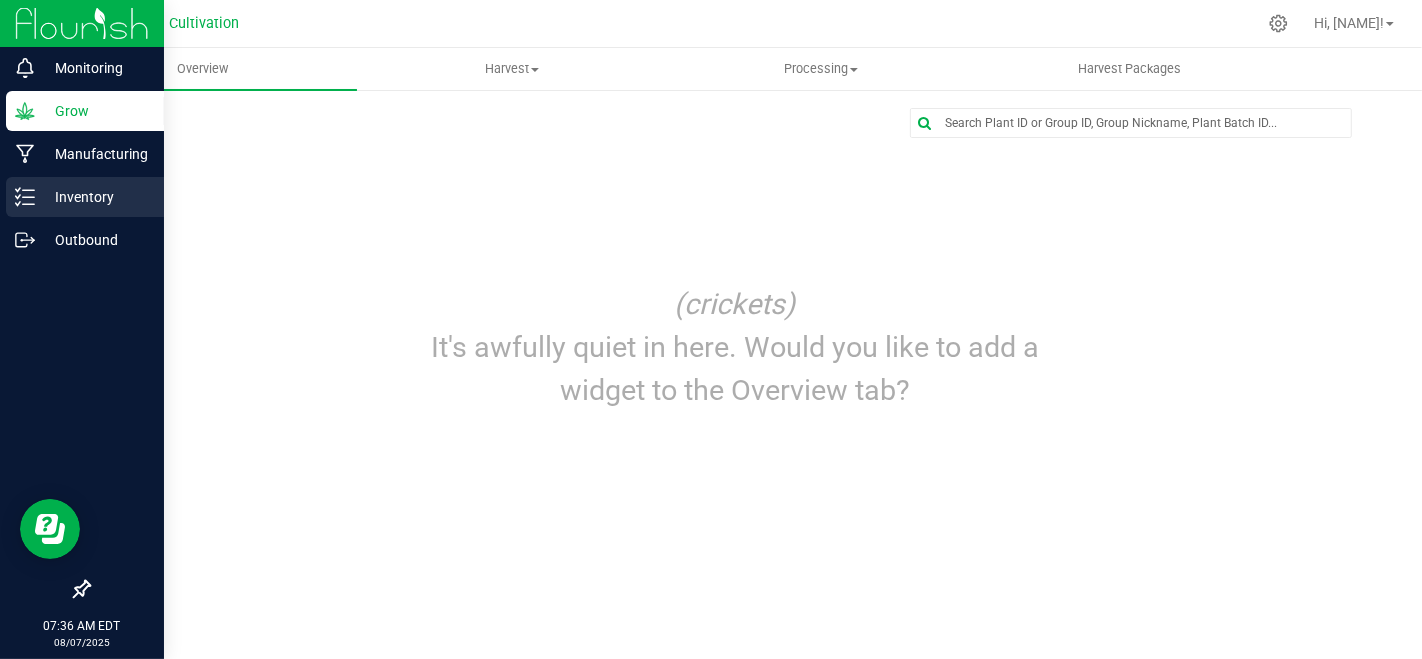click on "Inventory" at bounding box center [95, 197] 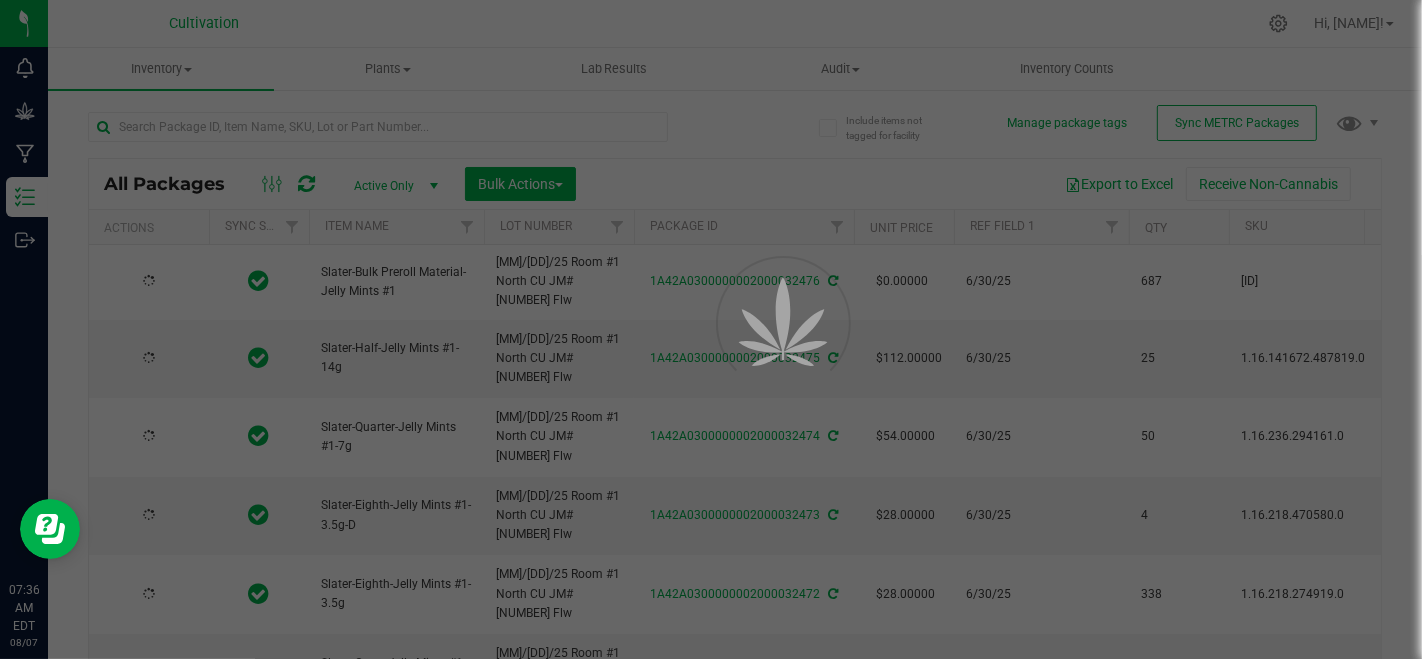 type on "2025-08-06" 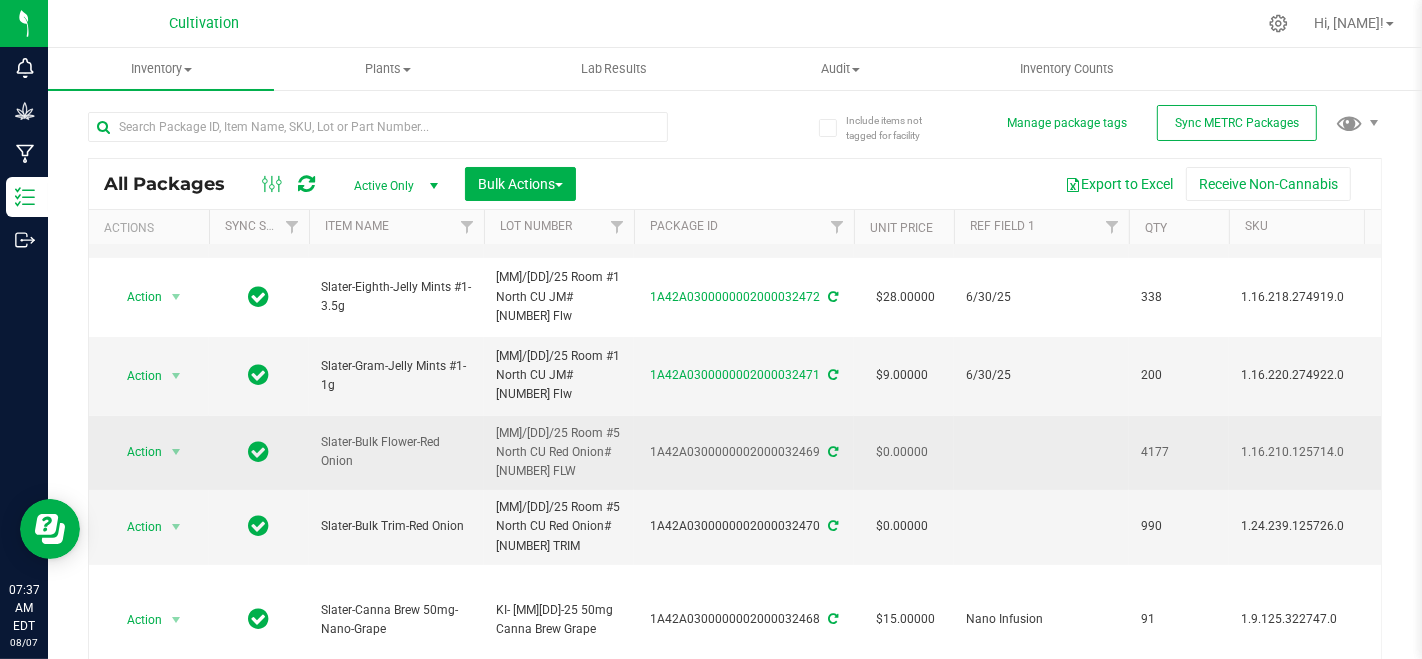 scroll, scrollTop: 333, scrollLeft: 0, axis: vertical 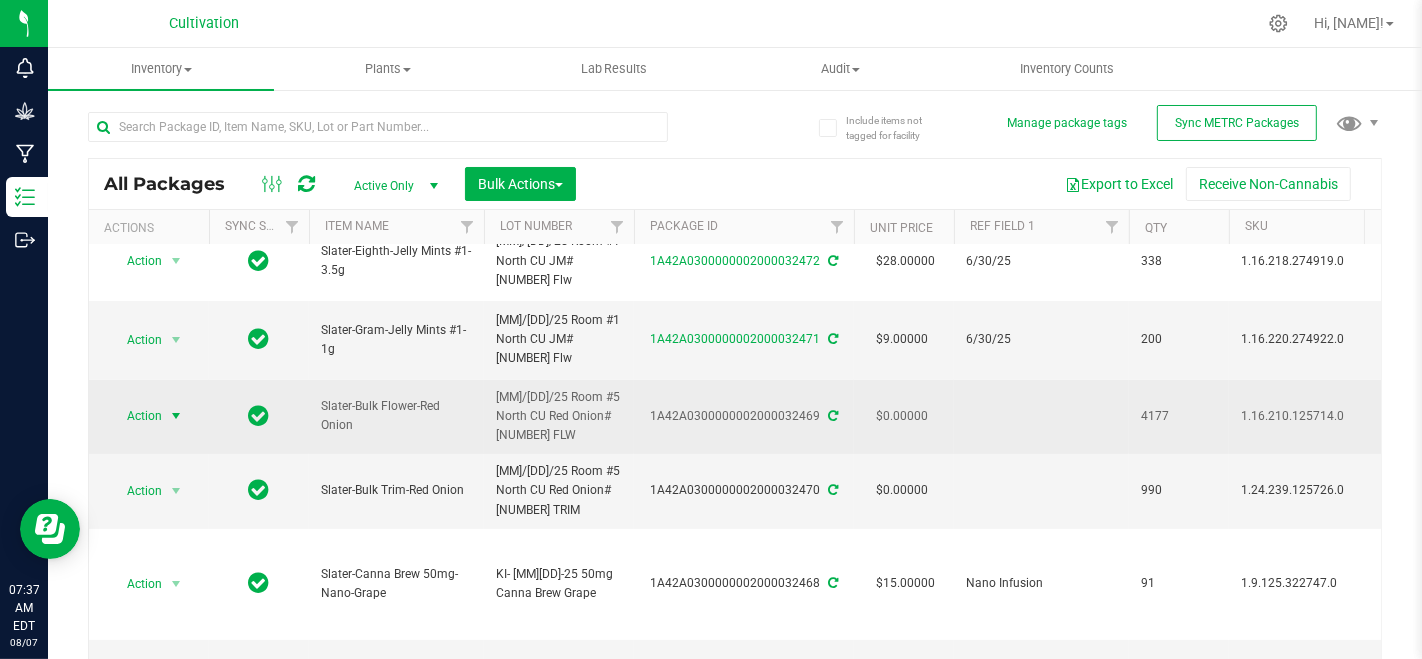click at bounding box center [176, 416] 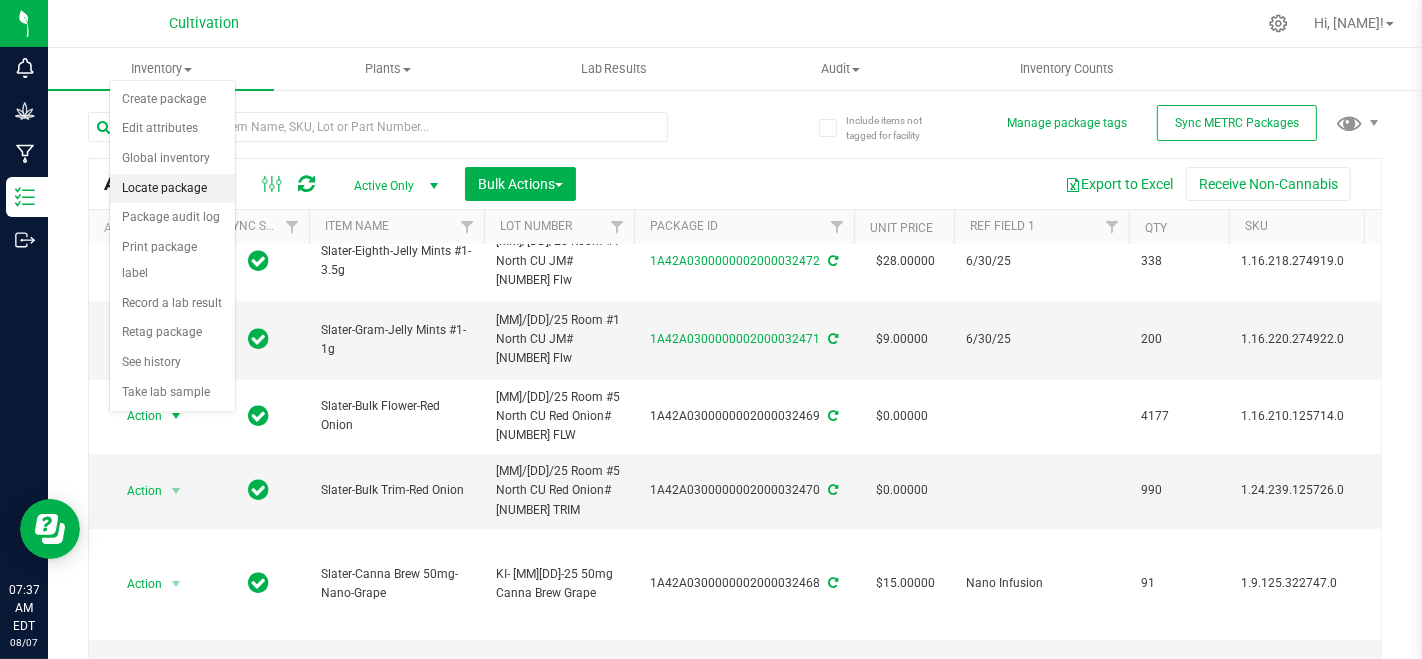 click on "Locate package" at bounding box center (172, 189) 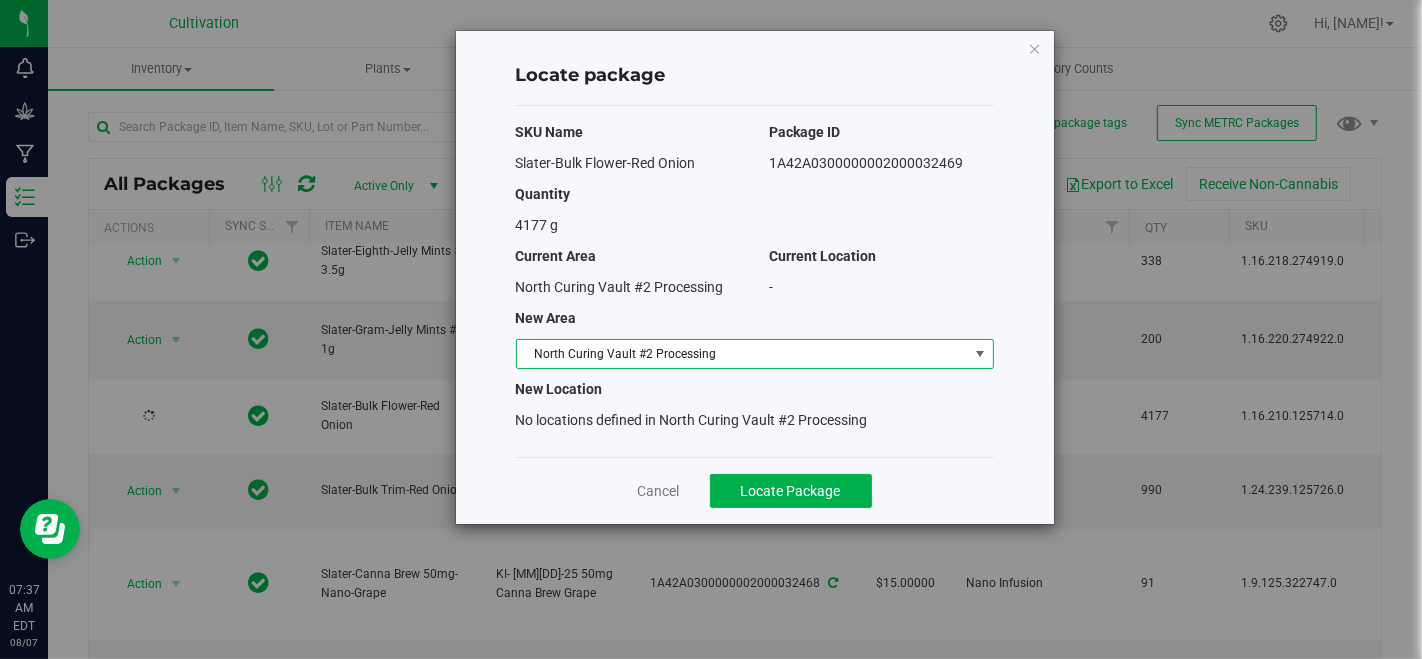 click on "North Curing Vault #2 Processing" at bounding box center (742, 354) 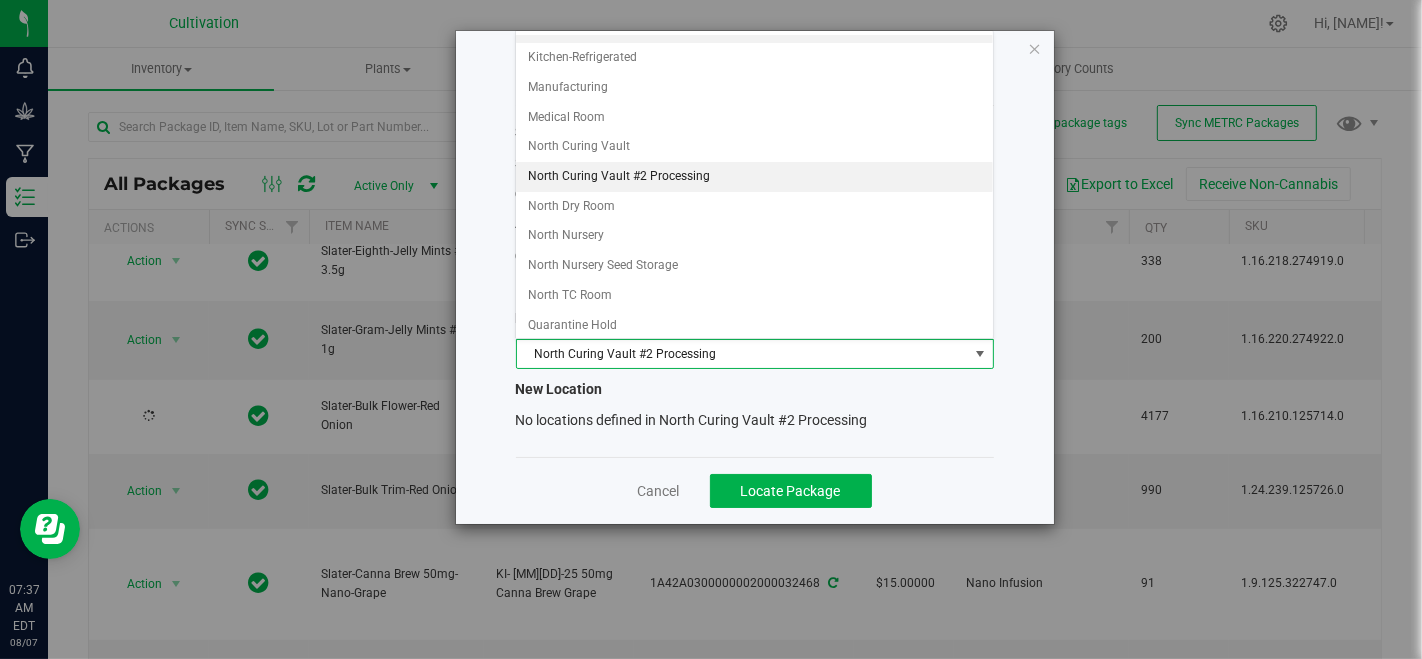 scroll, scrollTop: 222, scrollLeft: 0, axis: vertical 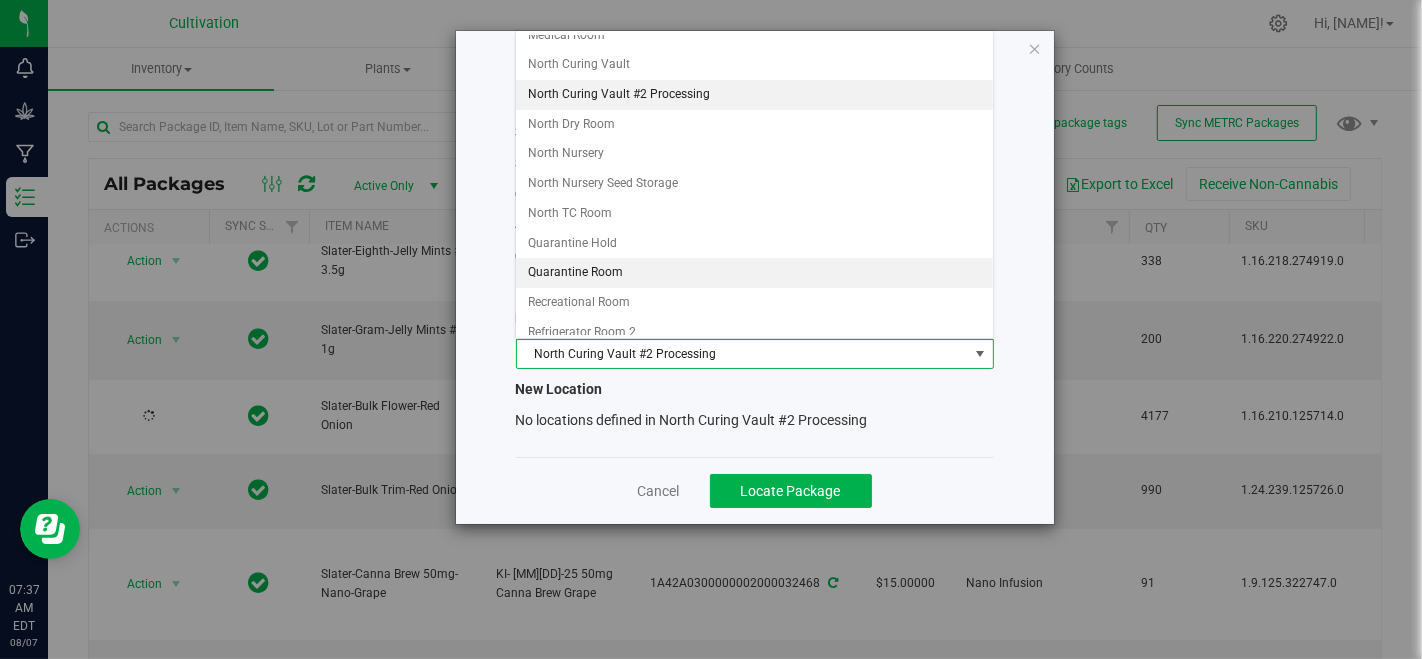 click on "Quarantine Room" at bounding box center (754, 273) 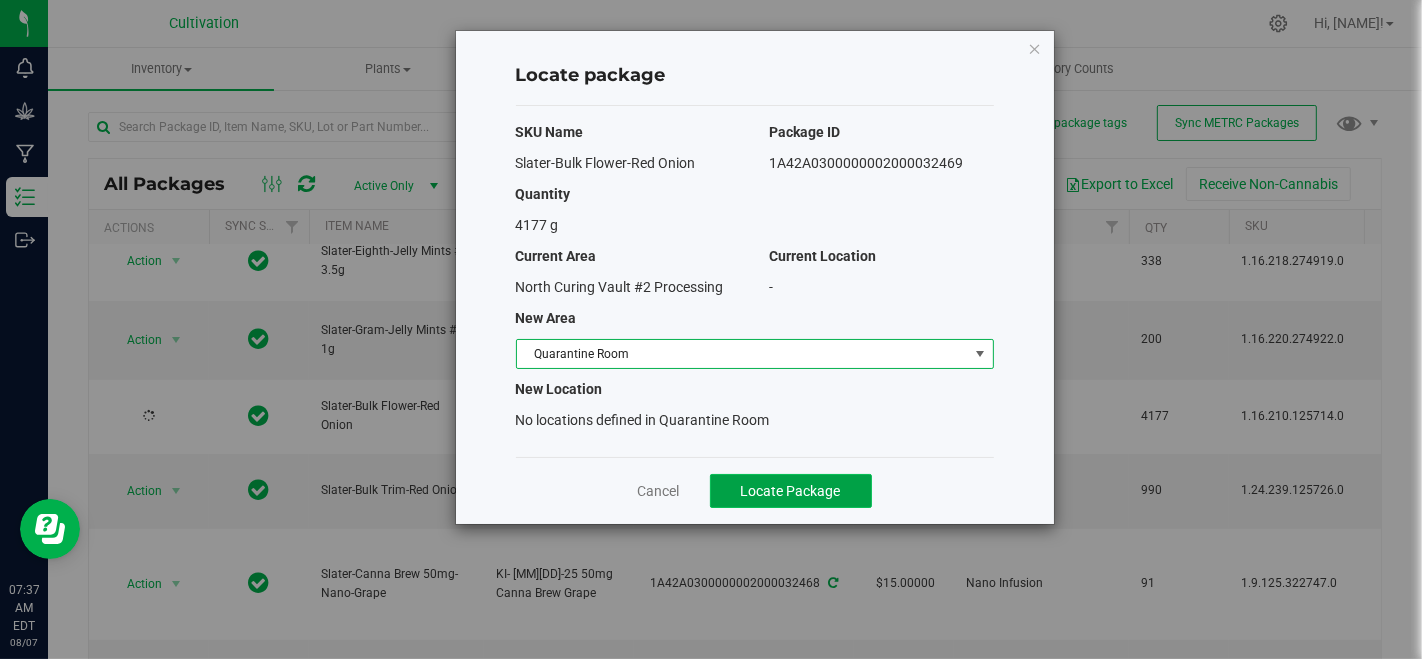 click on "Locate Package" 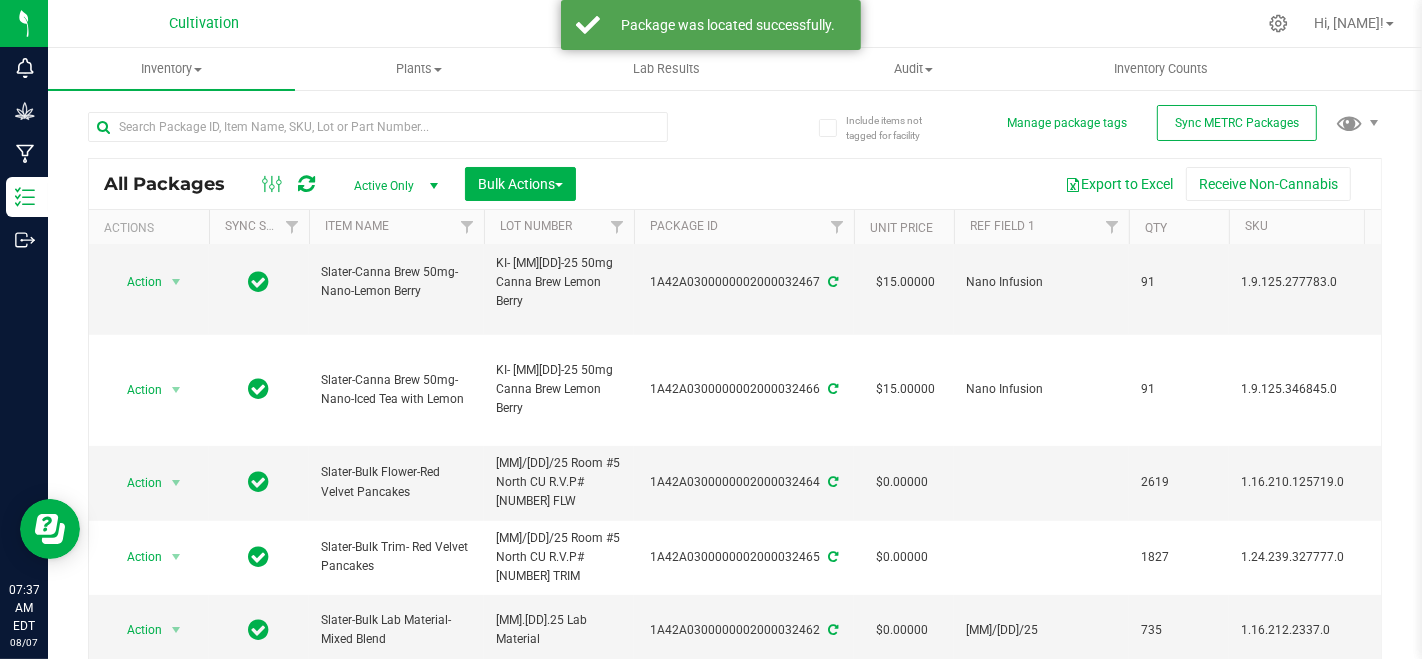 scroll, scrollTop: 777, scrollLeft: 0, axis: vertical 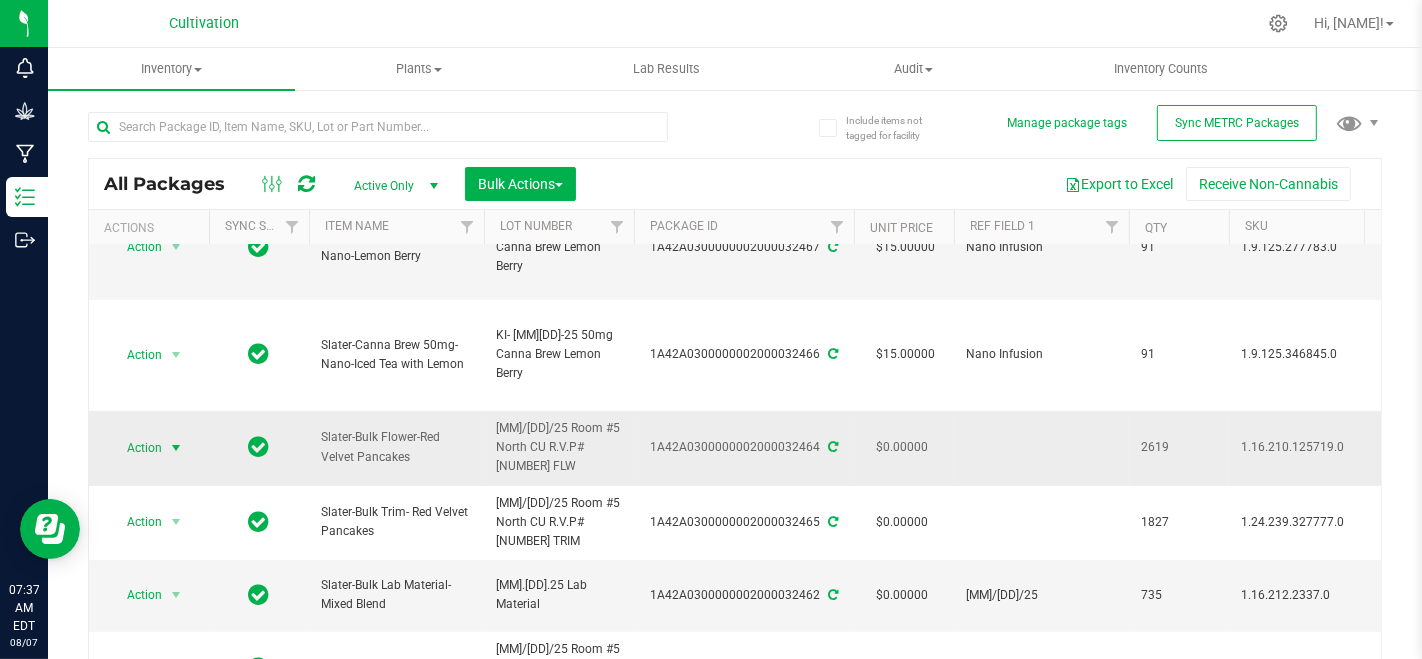 click at bounding box center [176, 448] 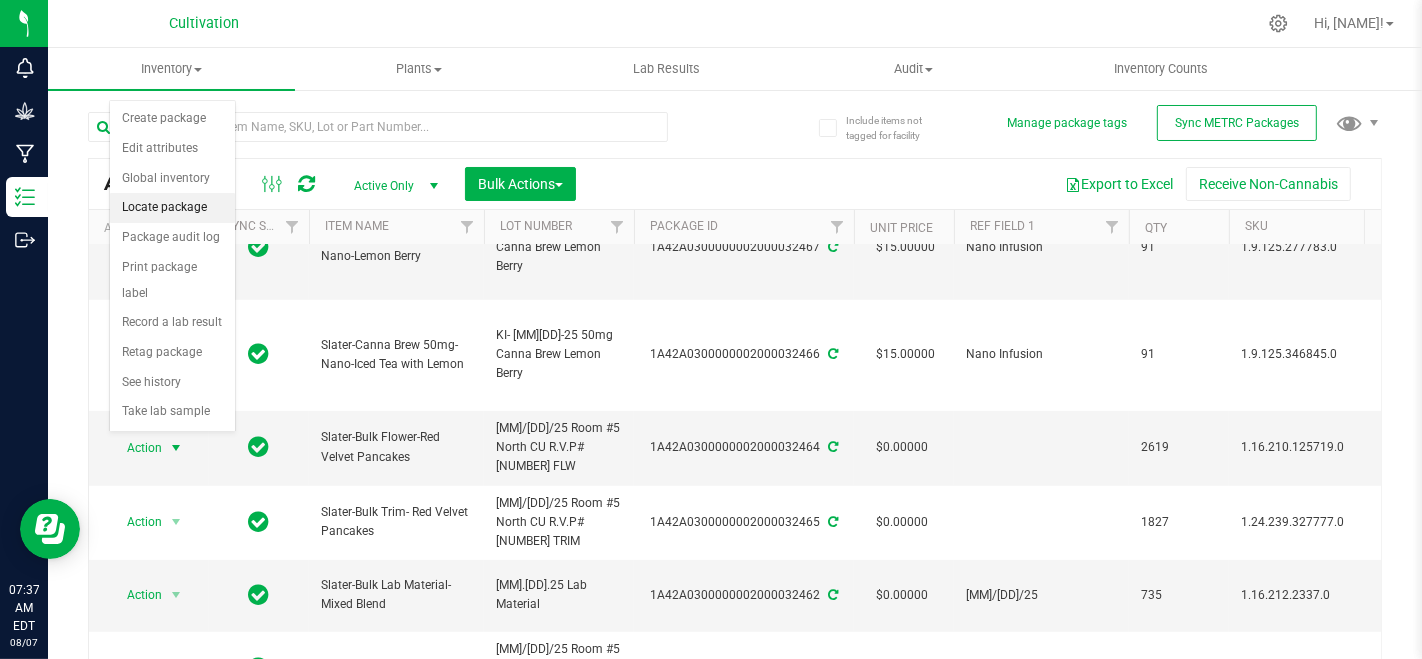 click on "Locate package" at bounding box center [172, 208] 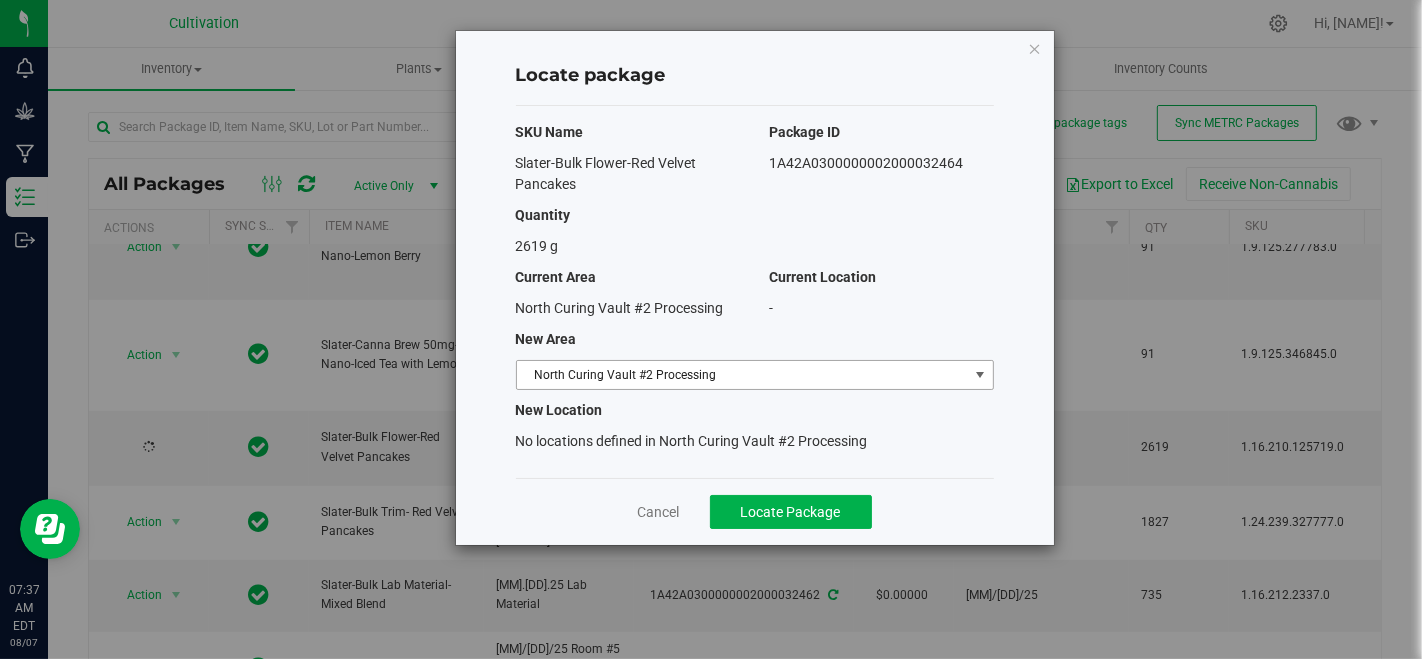 click on "North Curing Vault #2 Processing" at bounding box center [742, 375] 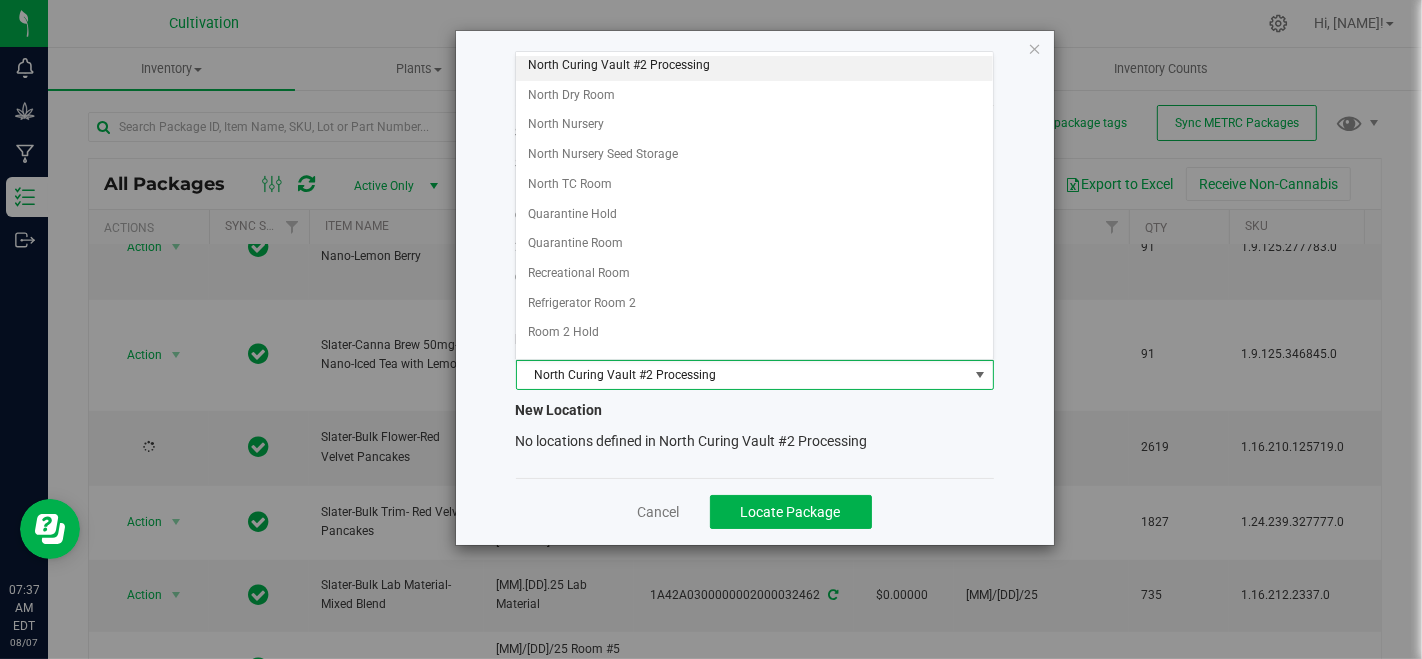 scroll, scrollTop: 333, scrollLeft: 0, axis: vertical 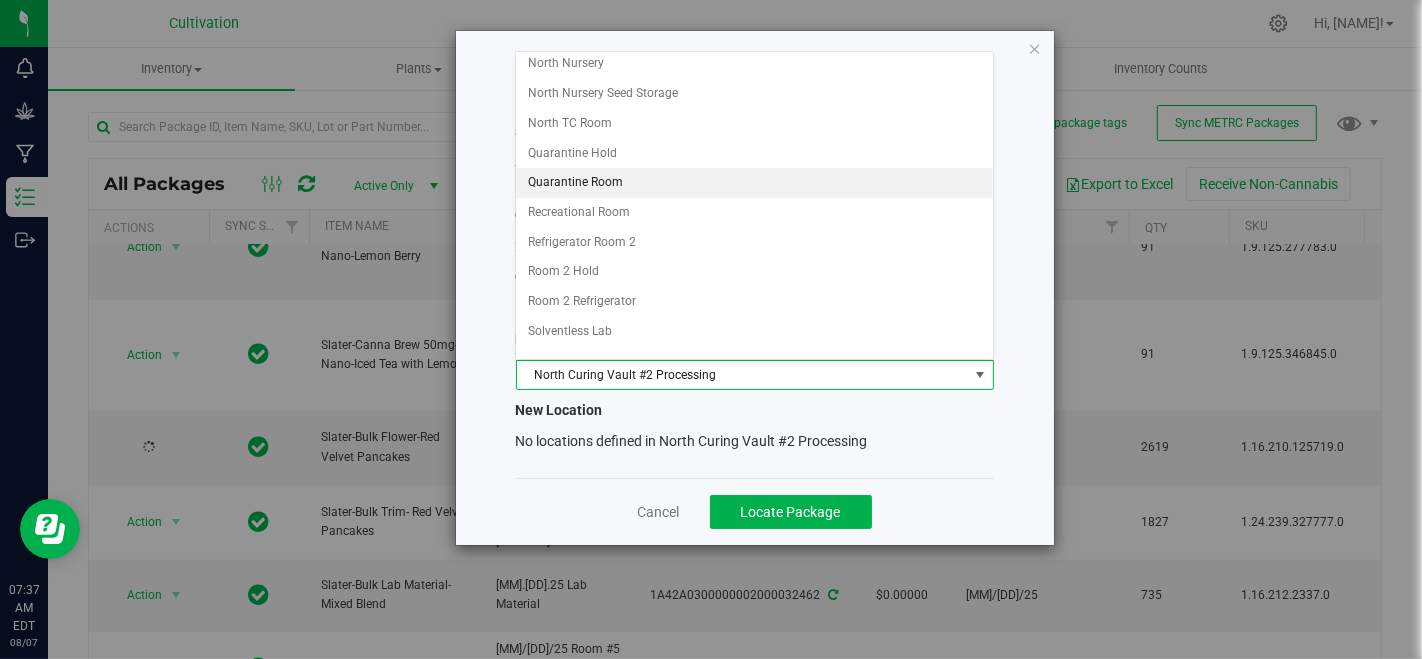 click on "Quarantine Room" at bounding box center [754, 183] 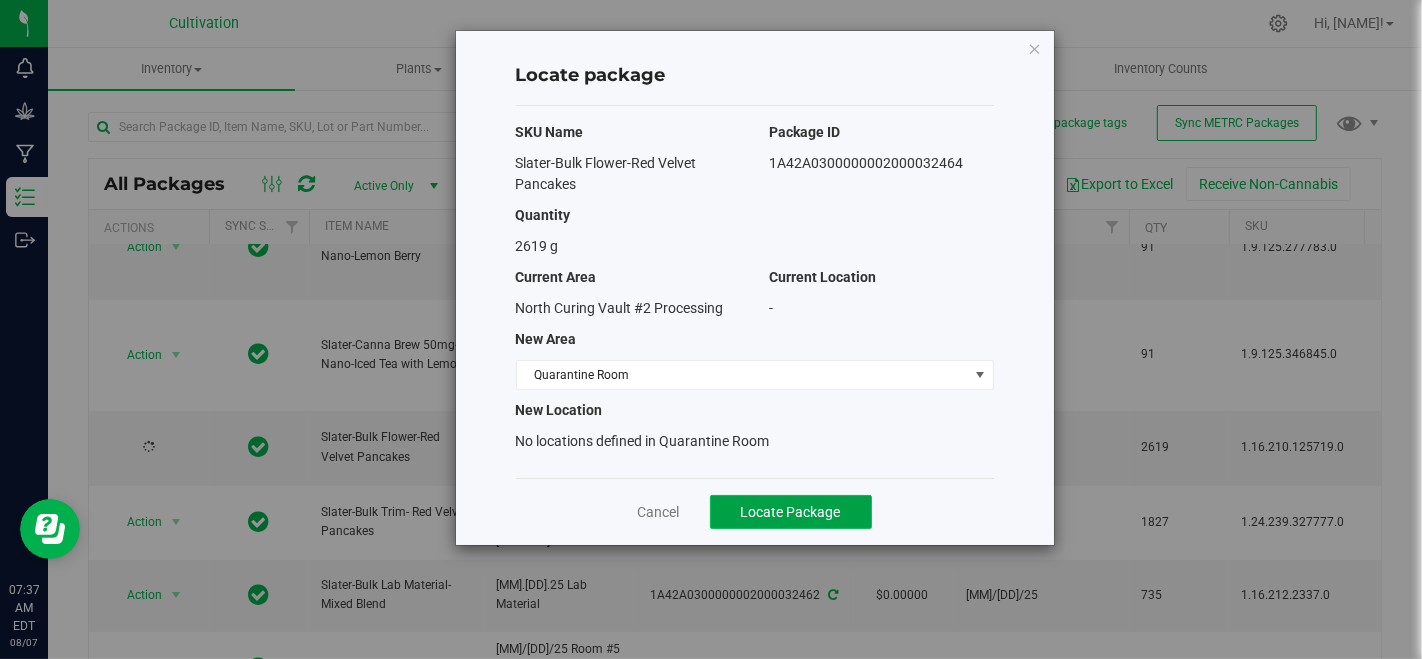 click on "Locate Package" 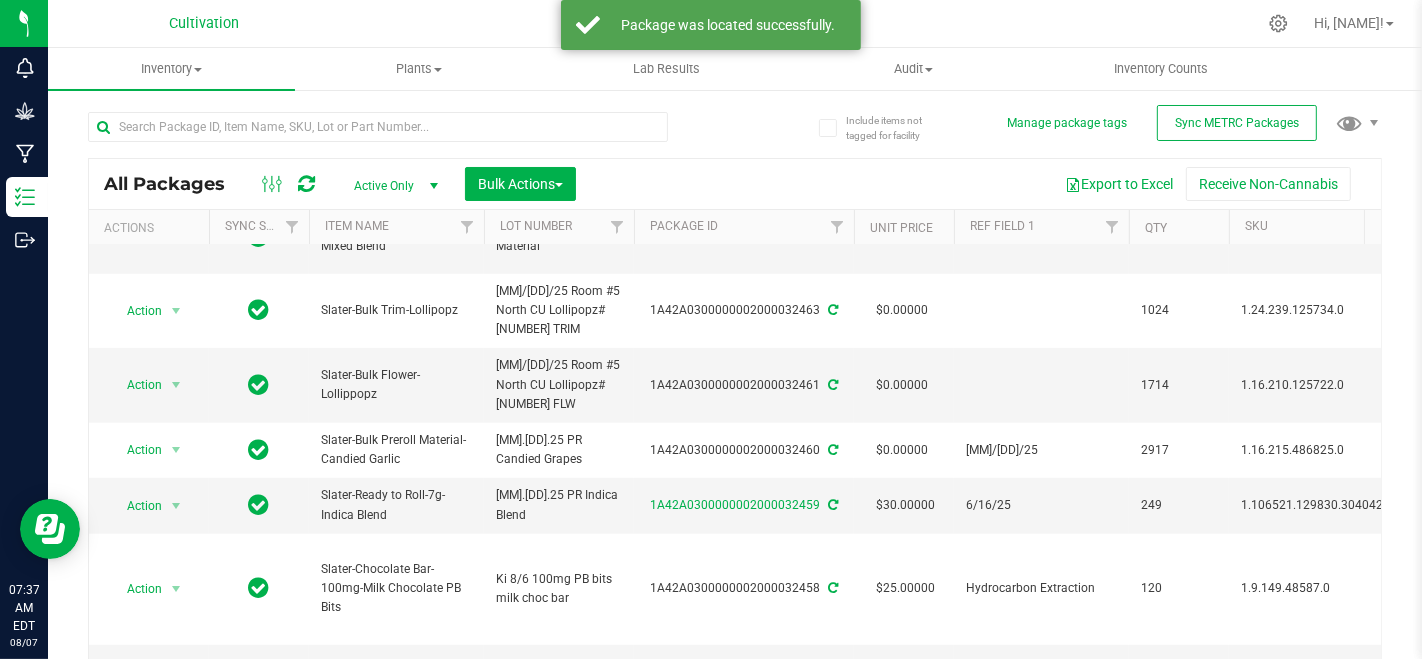 scroll, scrollTop: 1160, scrollLeft: 0, axis: vertical 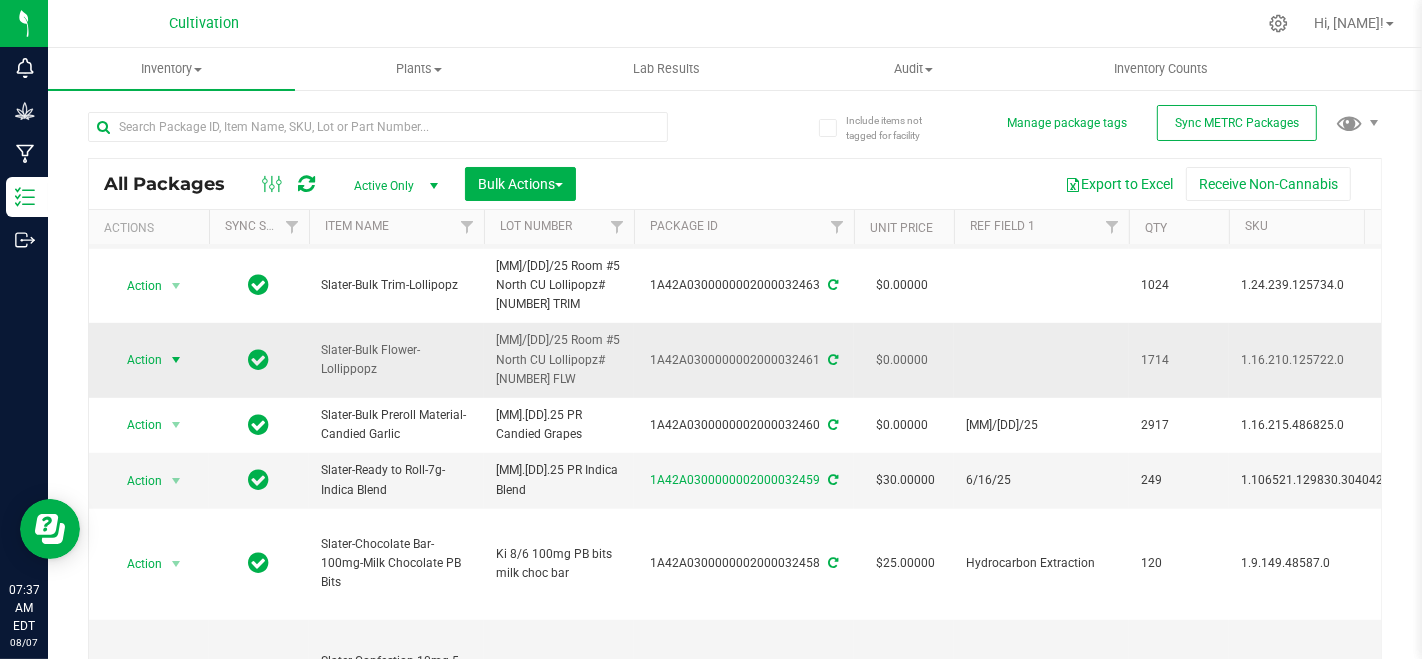 click at bounding box center (176, 360) 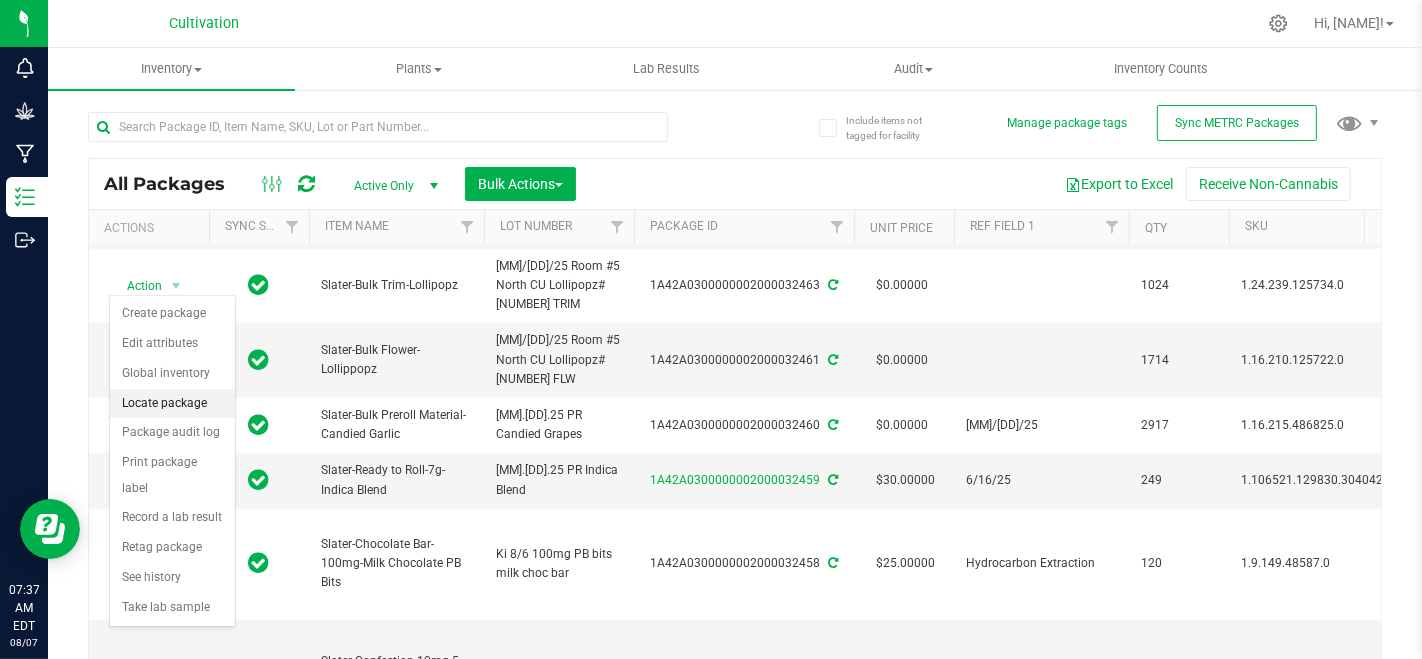 click on "Locate package" at bounding box center (172, 404) 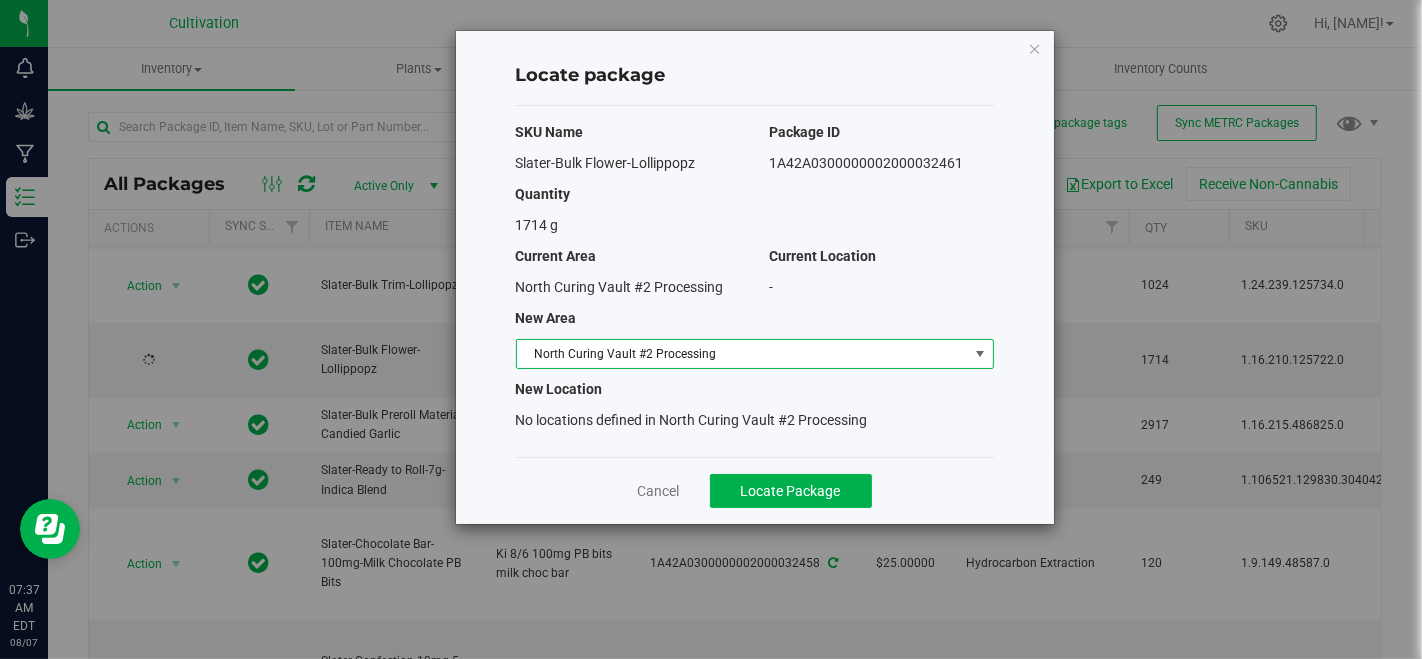 click on "North Curing Vault #2 Processing" at bounding box center (742, 354) 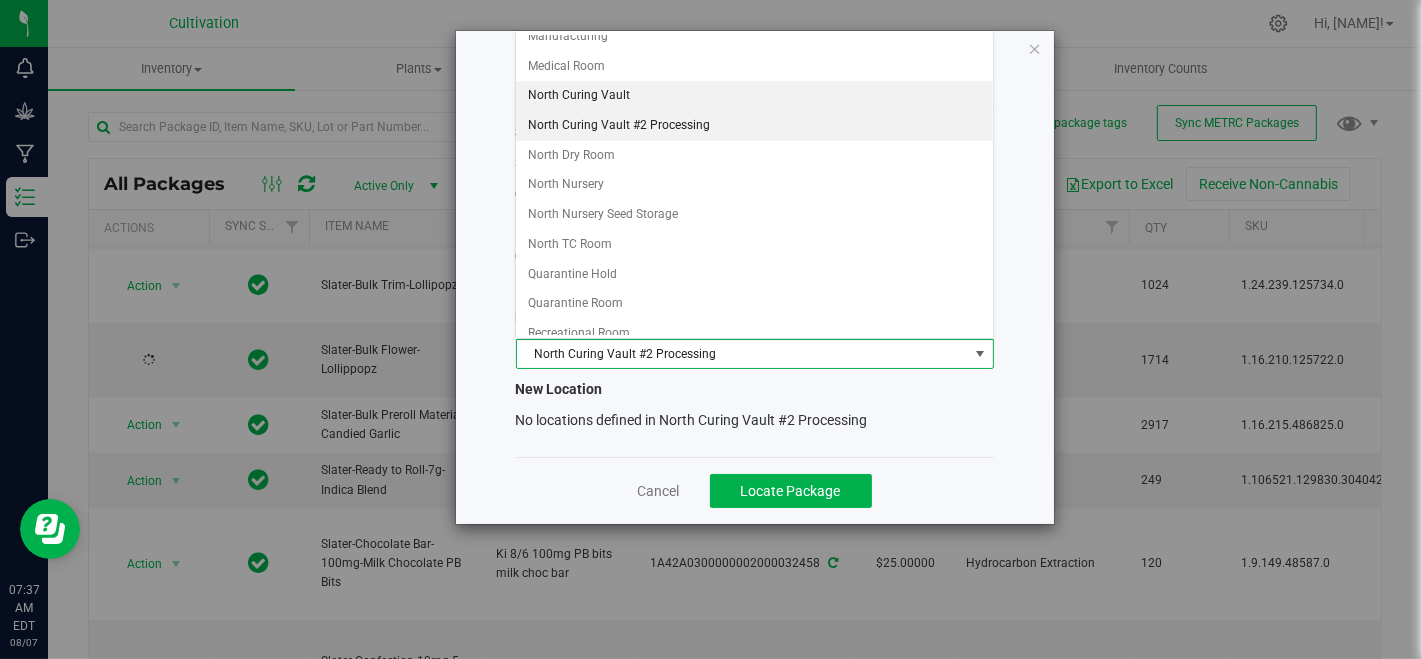 scroll, scrollTop: 222, scrollLeft: 0, axis: vertical 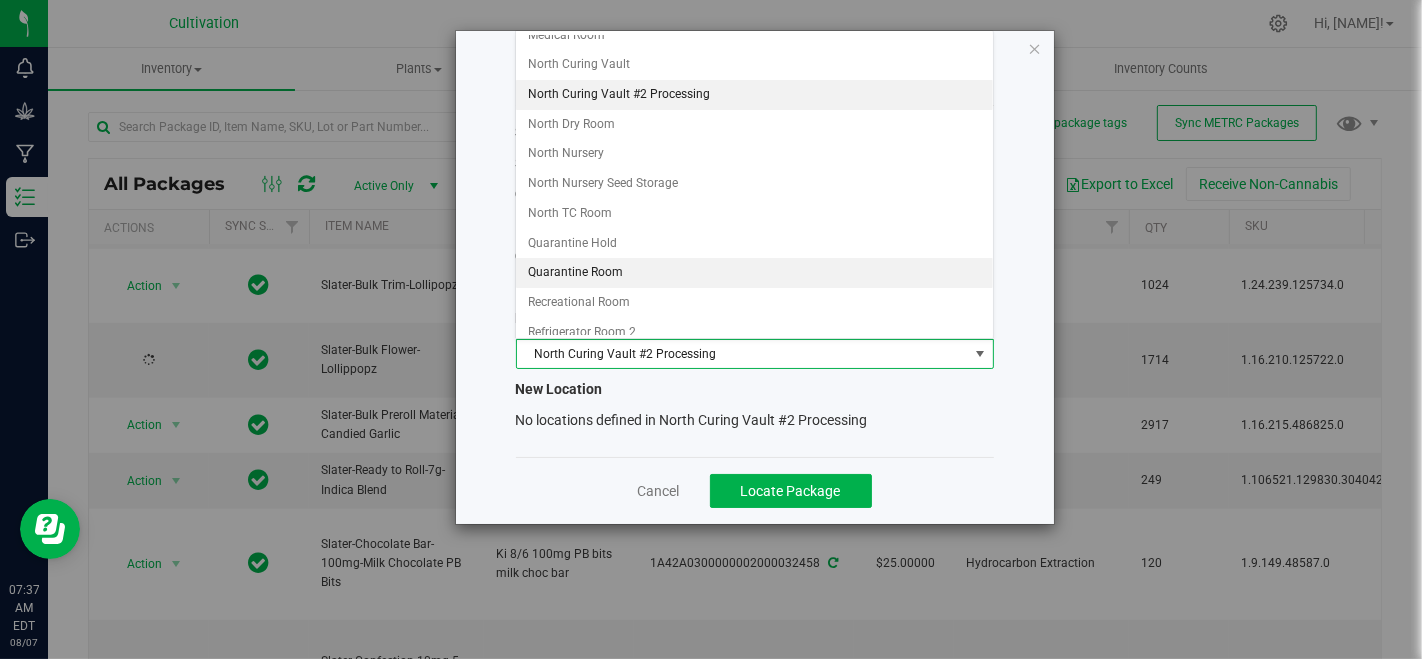 click on "Quarantine Room" at bounding box center [754, 273] 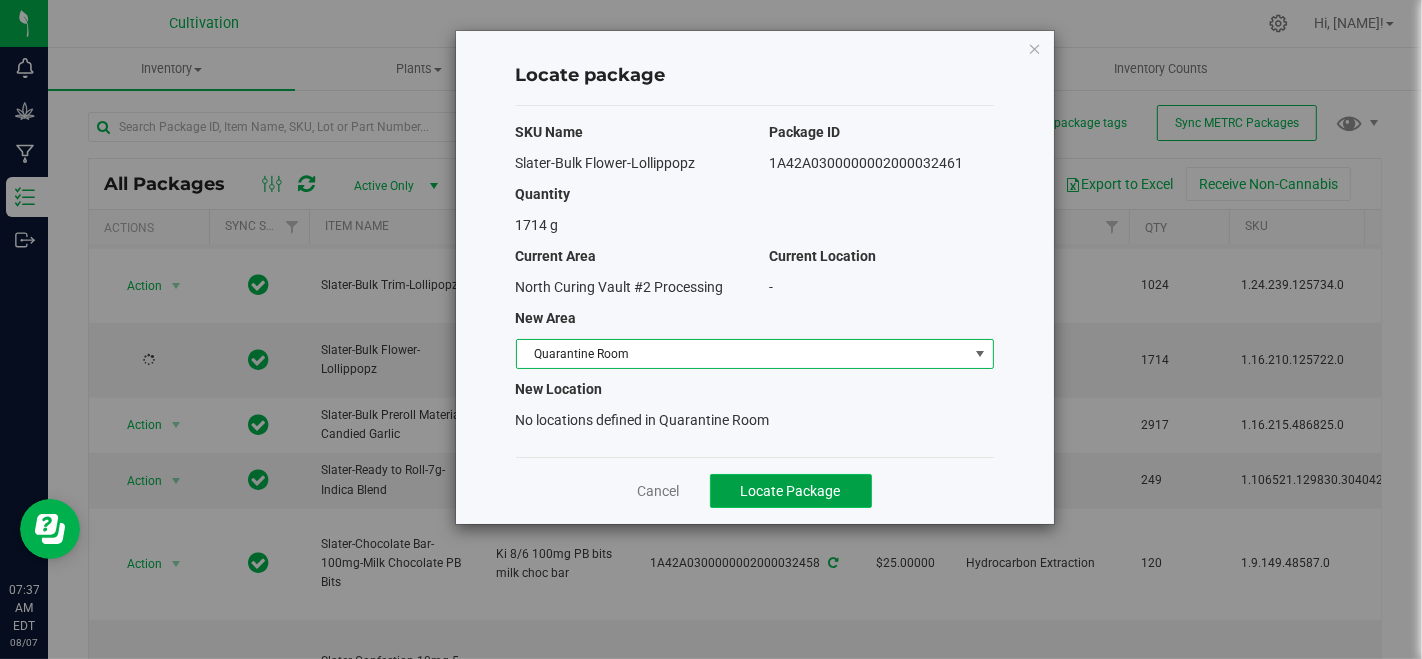 click on "Locate Package" 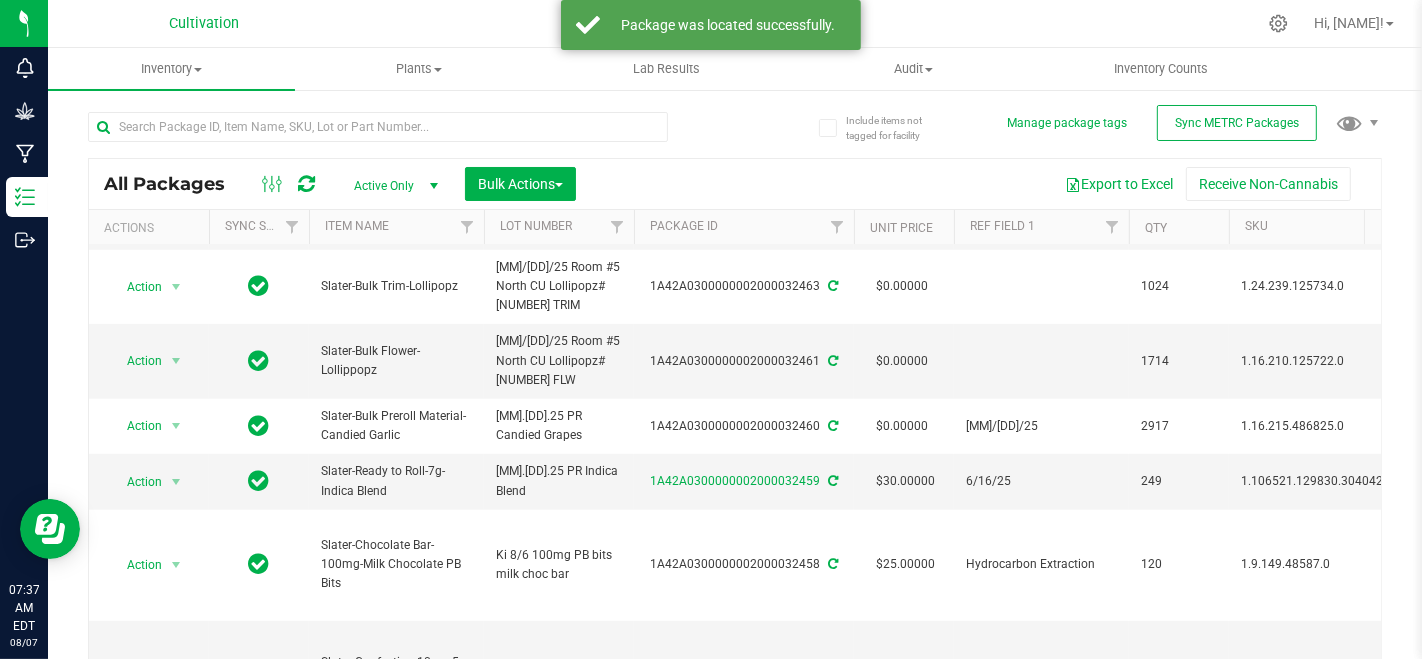 scroll, scrollTop: 1160, scrollLeft: 0, axis: vertical 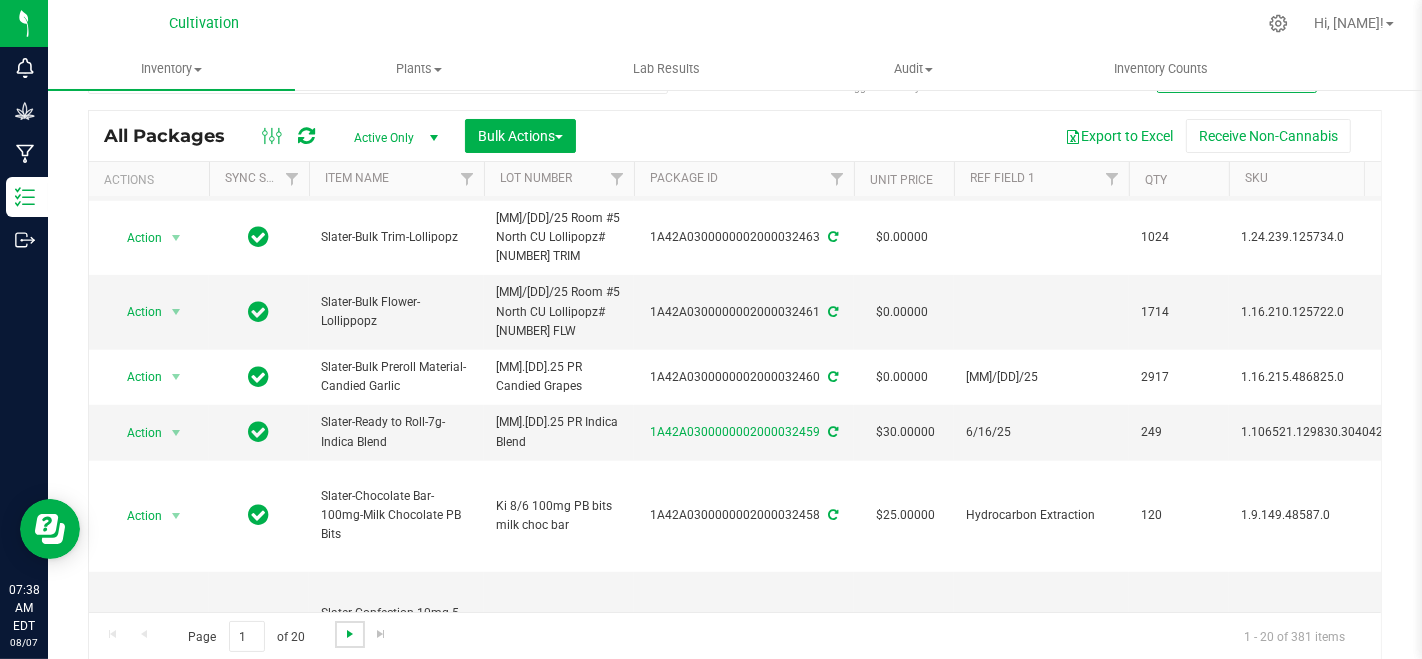click at bounding box center [350, 634] 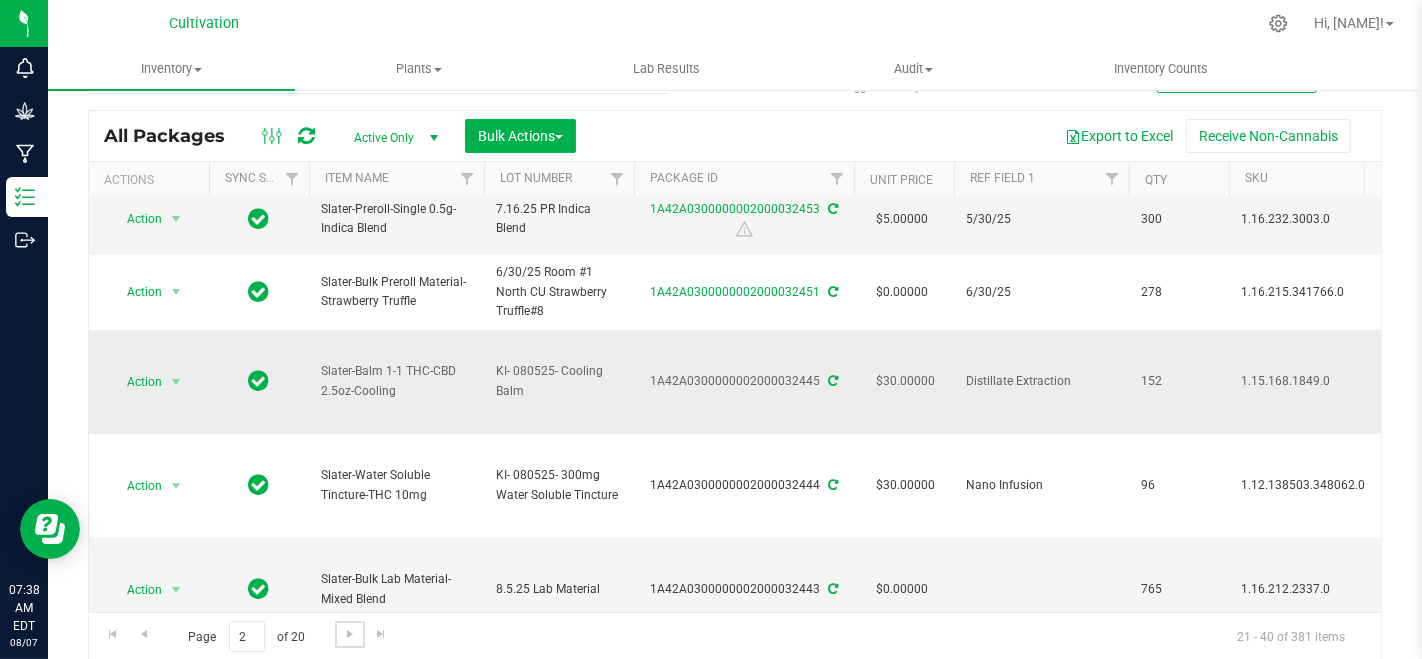 scroll, scrollTop: 0, scrollLeft: 0, axis: both 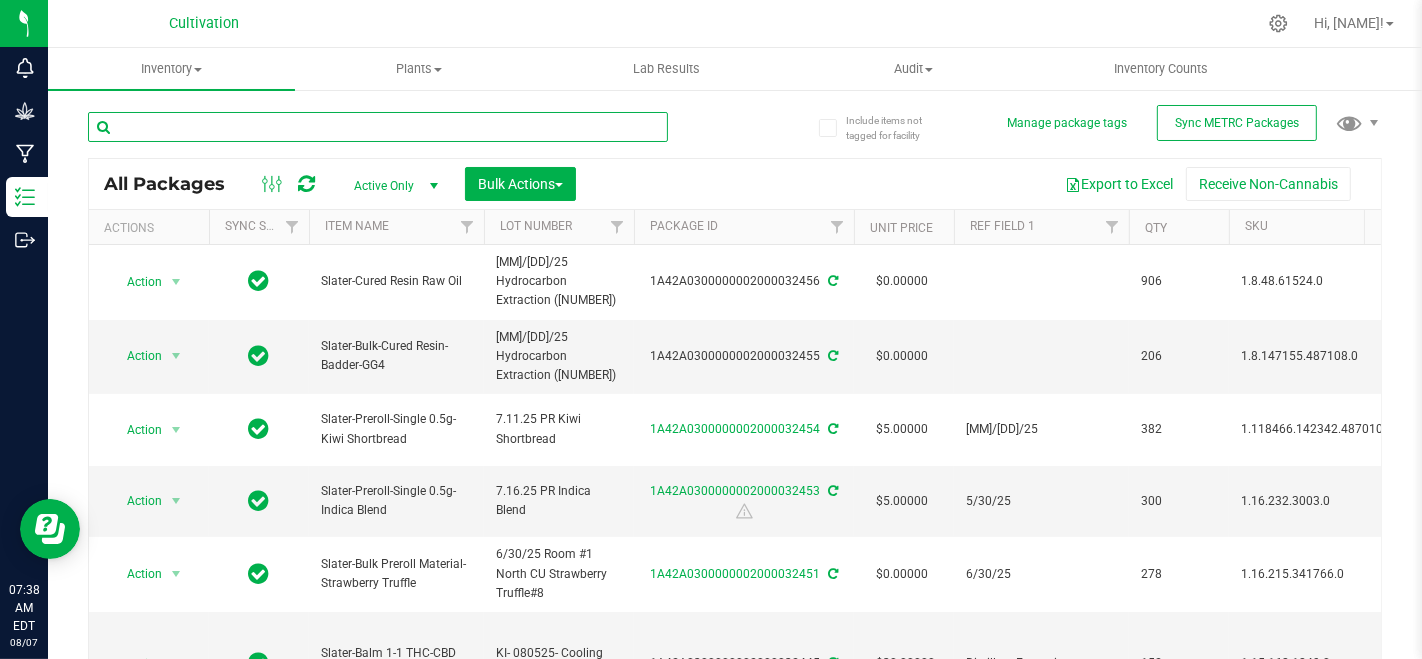 click at bounding box center (378, 127) 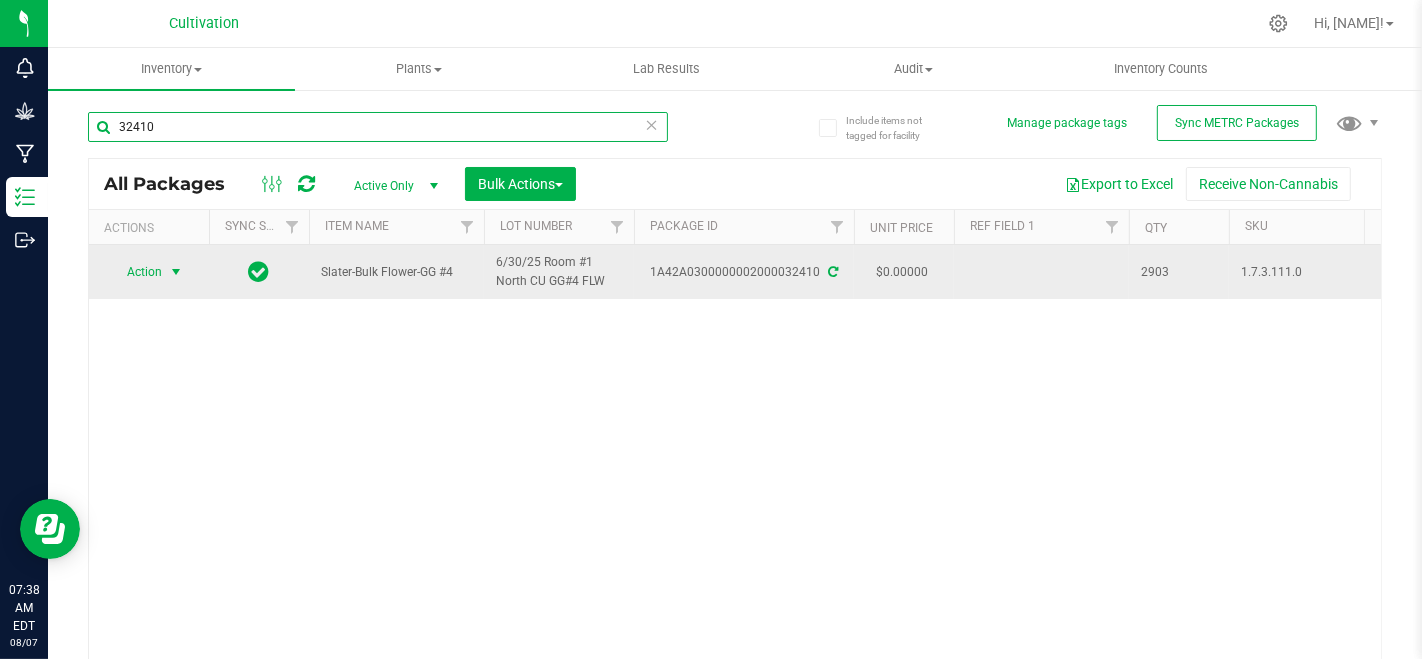 type on "32410" 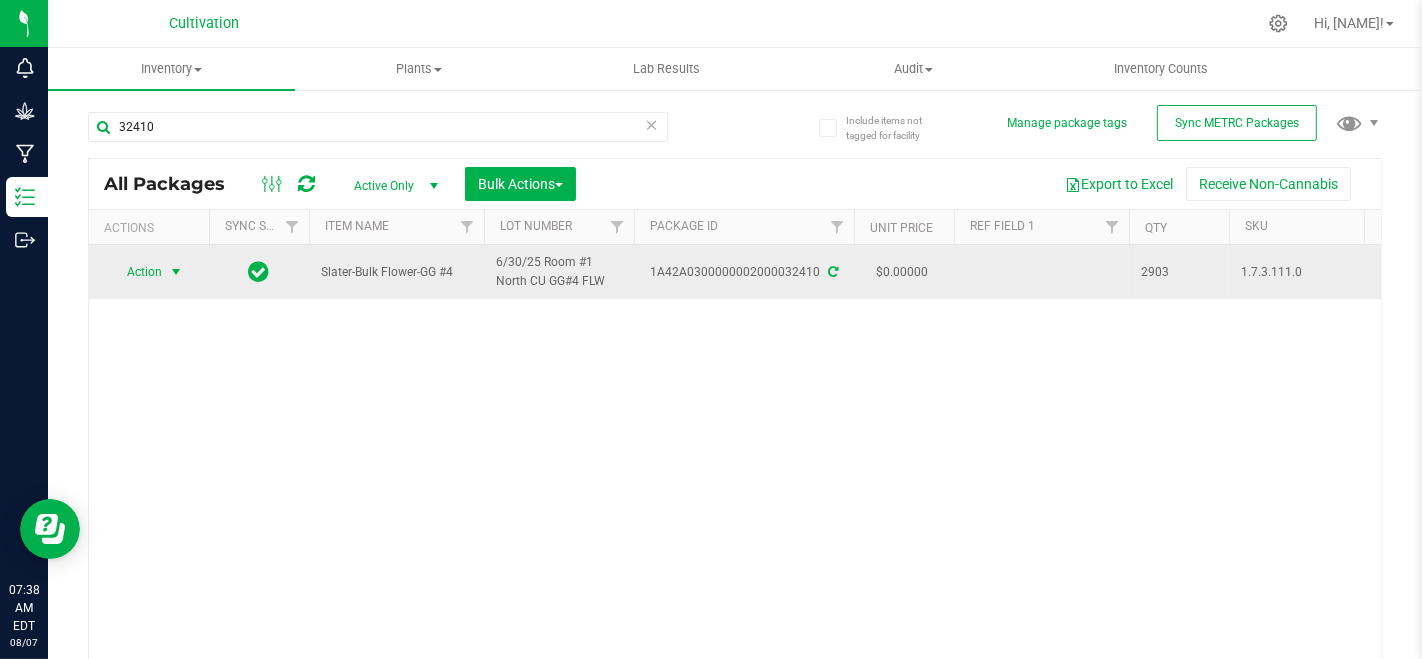 click on "Action" at bounding box center [136, 272] 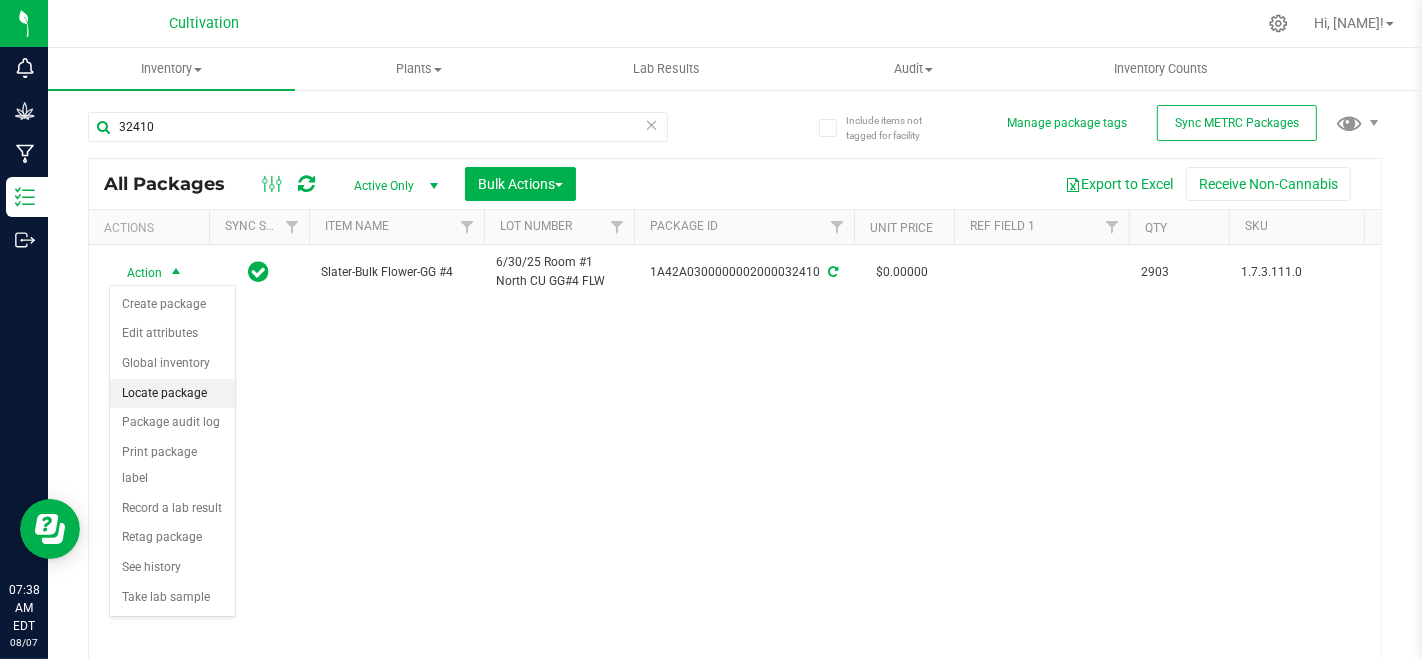 click on "Locate package" at bounding box center [172, 394] 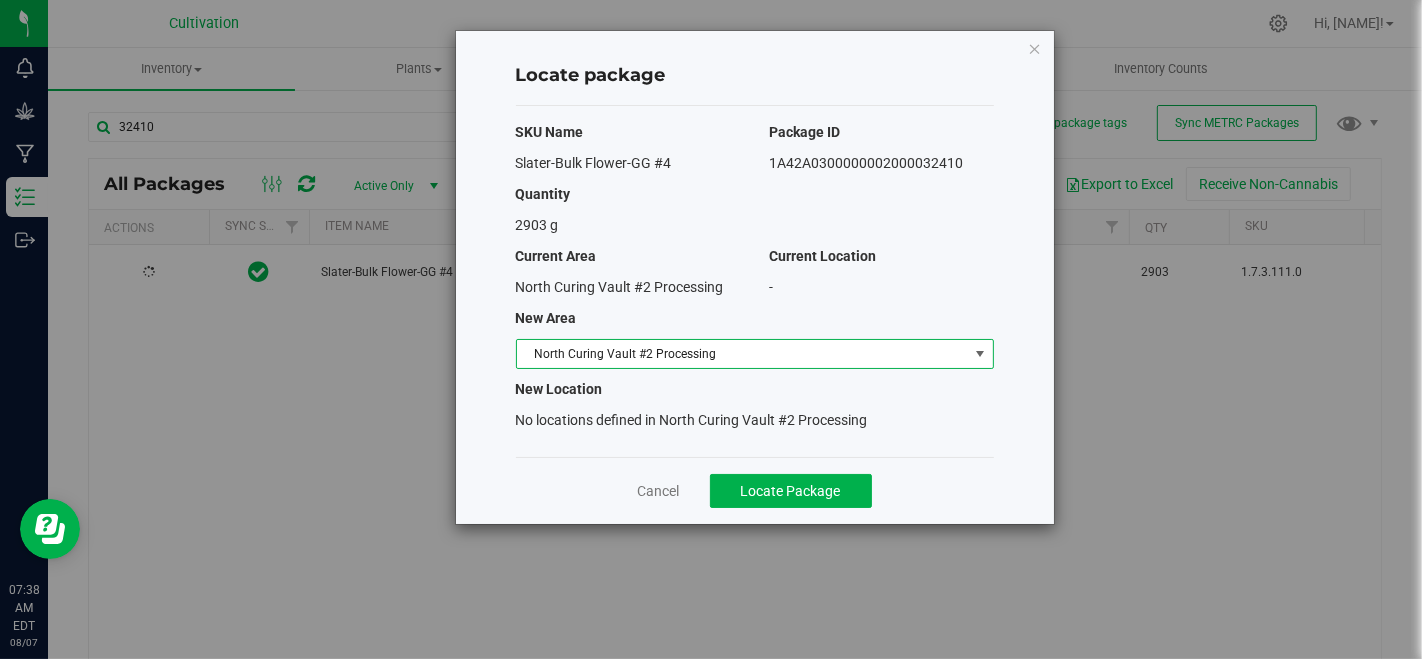 click on "North Curing Vault #2 Processing" at bounding box center (742, 354) 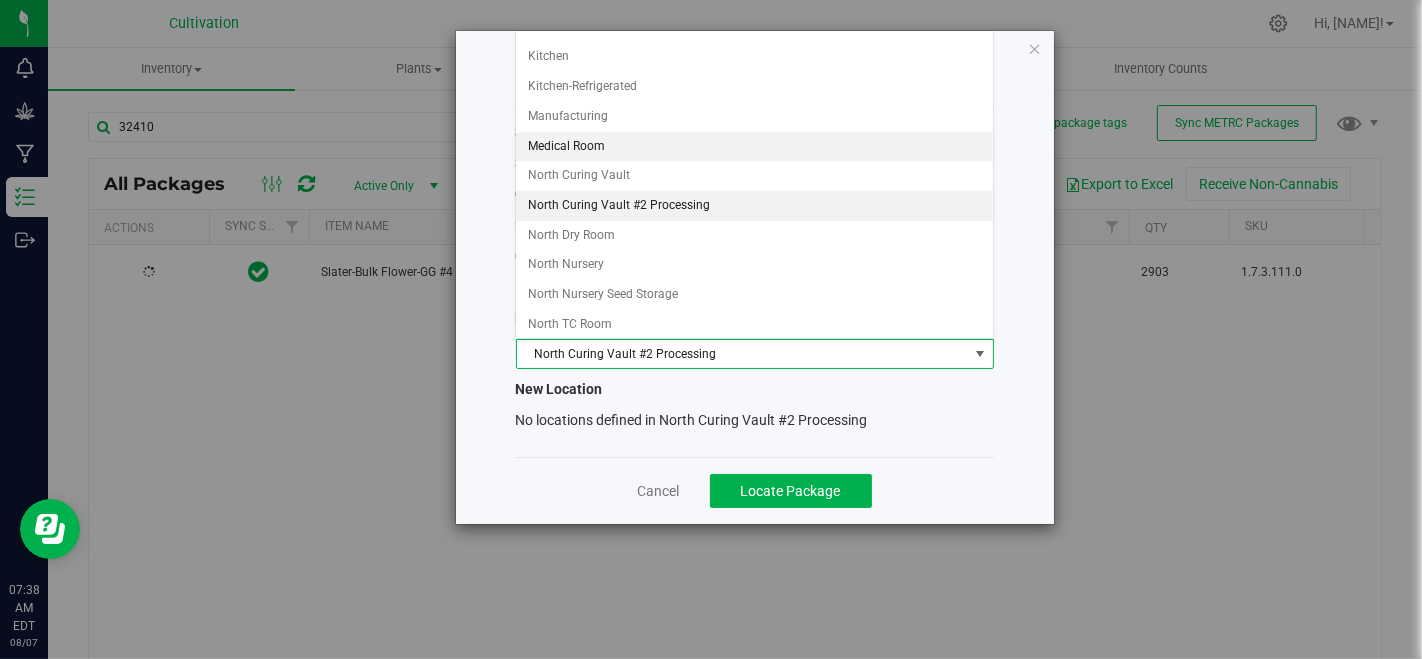 scroll, scrollTop: 222, scrollLeft: 0, axis: vertical 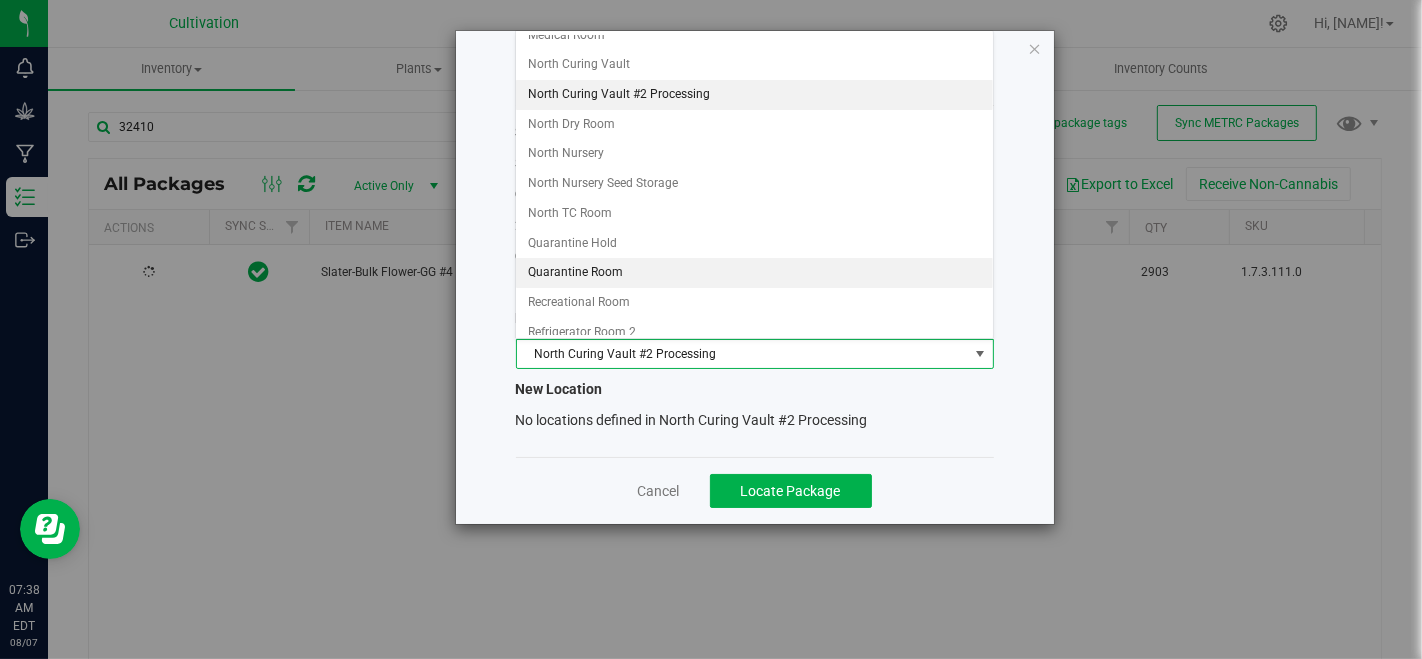 click on "Quarantine Room" at bounding box center [754, 273] 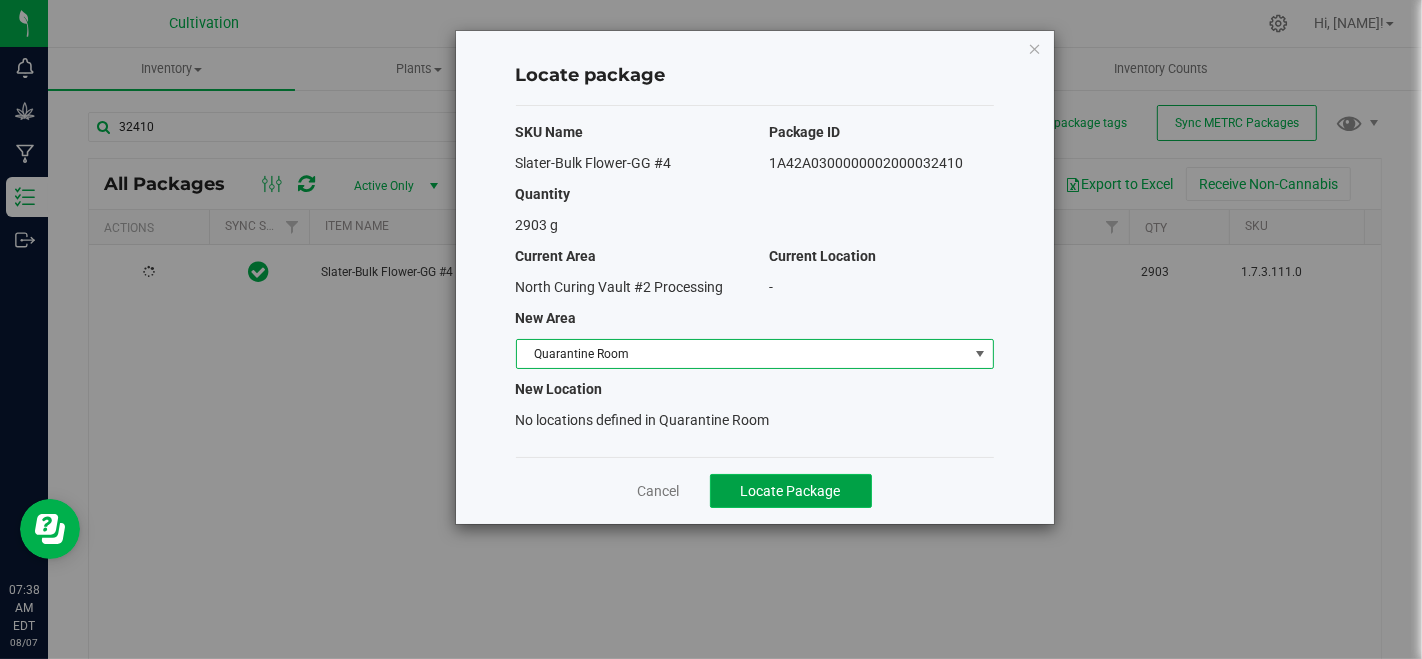 click on "Locate Package" 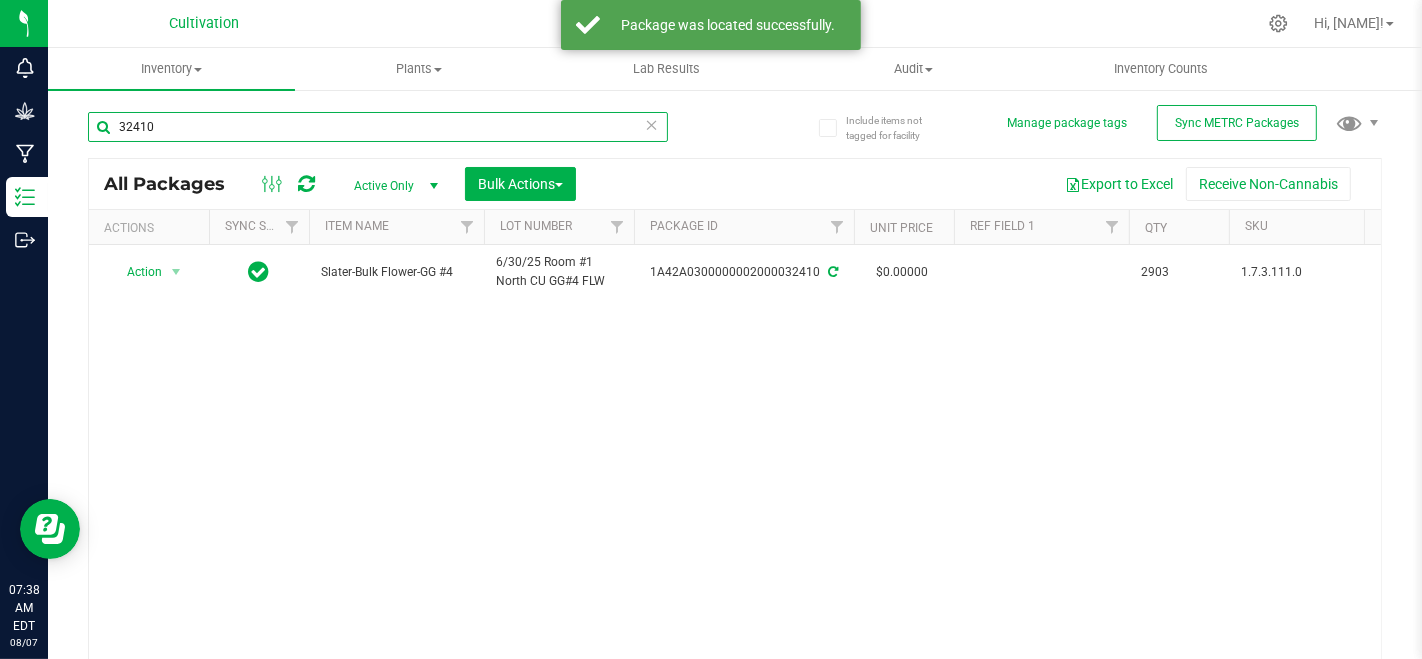 click on "32410" at bounding box center [378, 127] 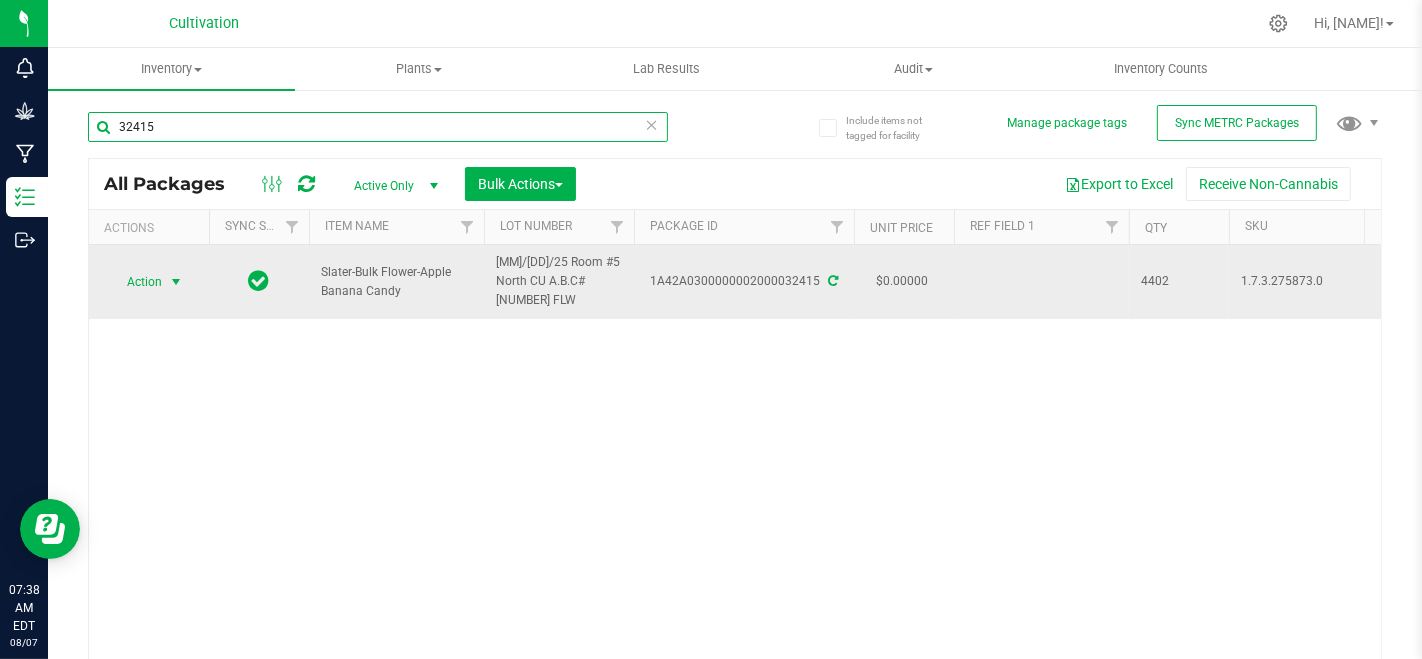 type on "32415" 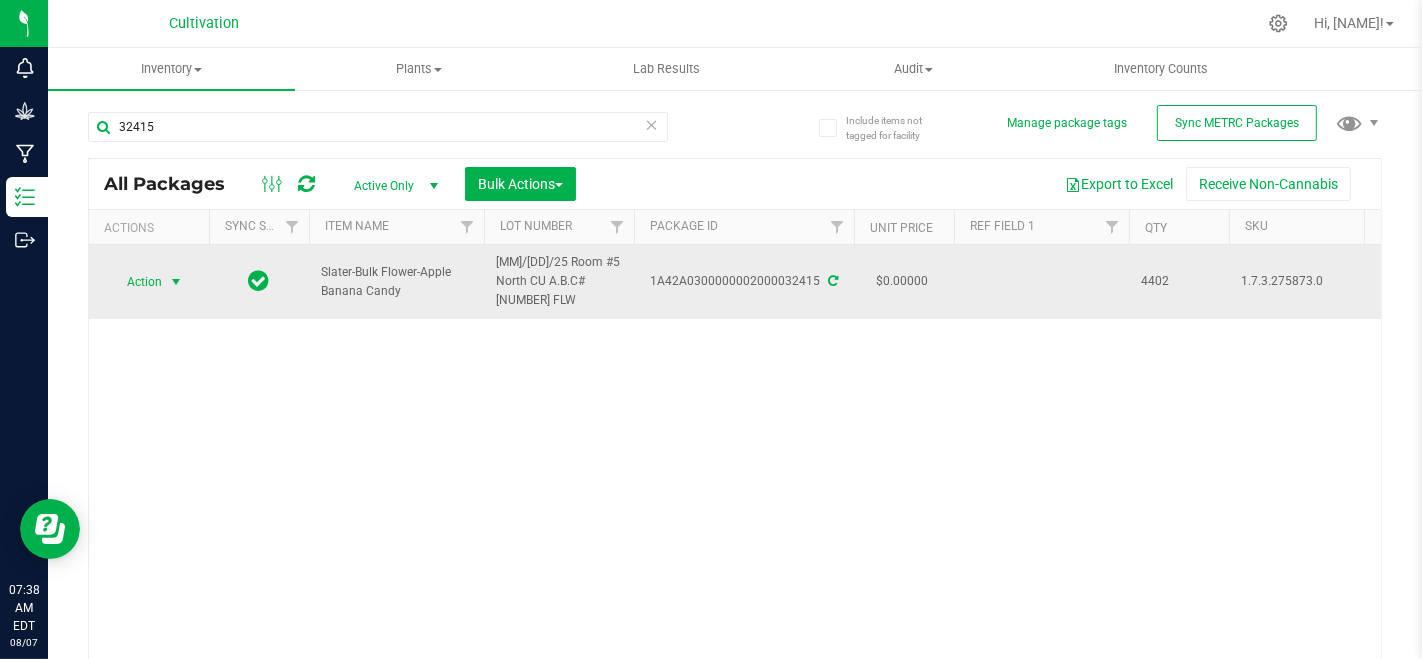 click on "Action" at bounding box center [136, 282] 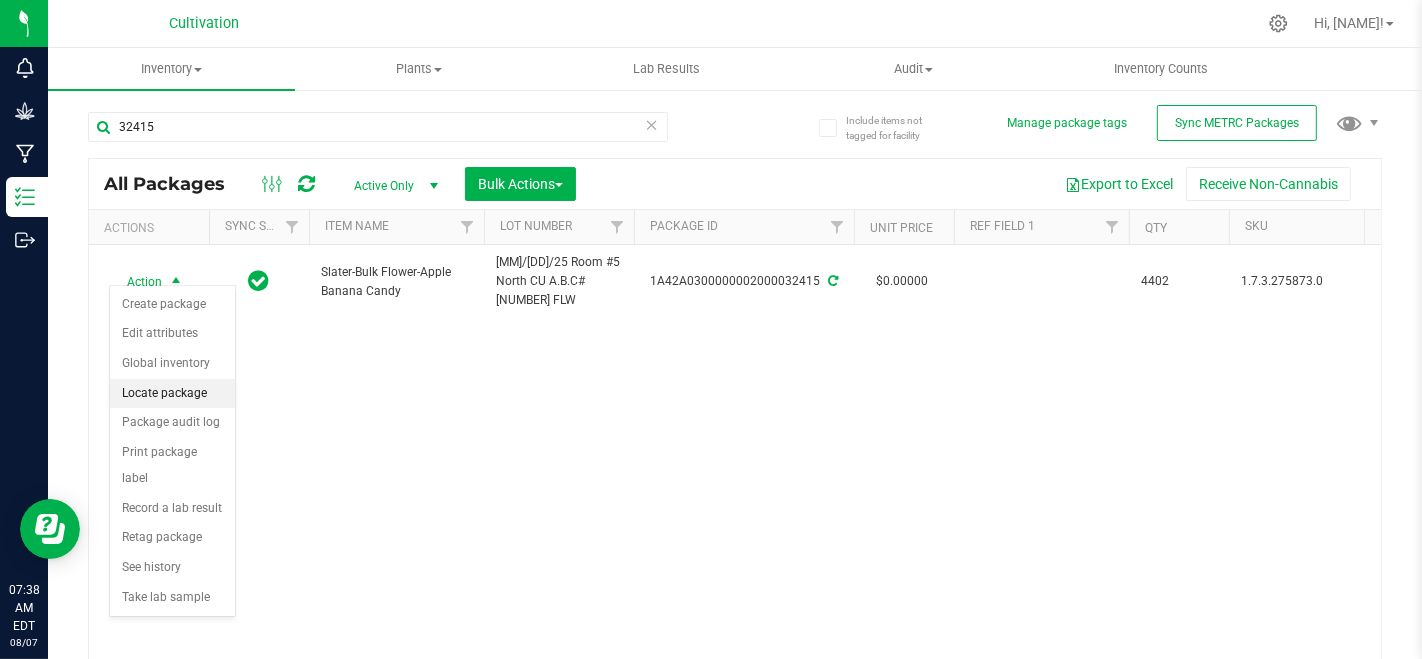 click on "Locate package" at bounding box center (172, 394) 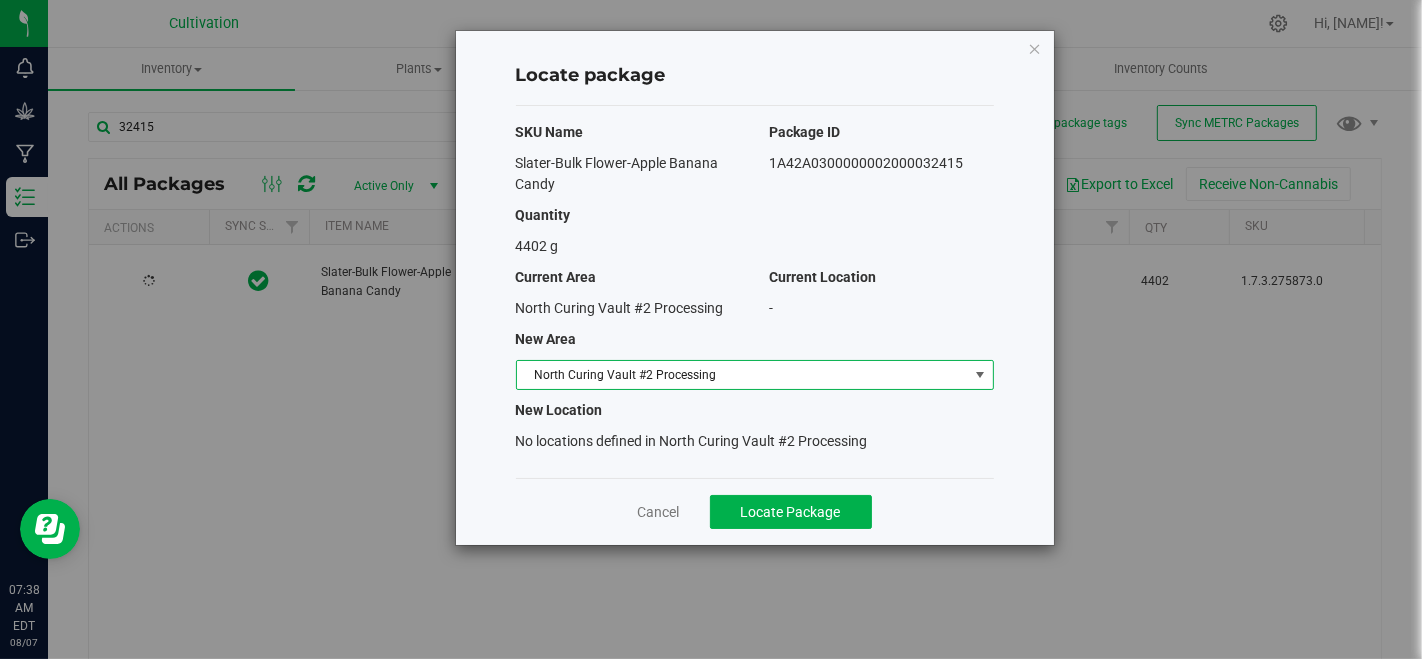 click on "North Curing Vault #2 Processing" at bounding box center (742, 375) 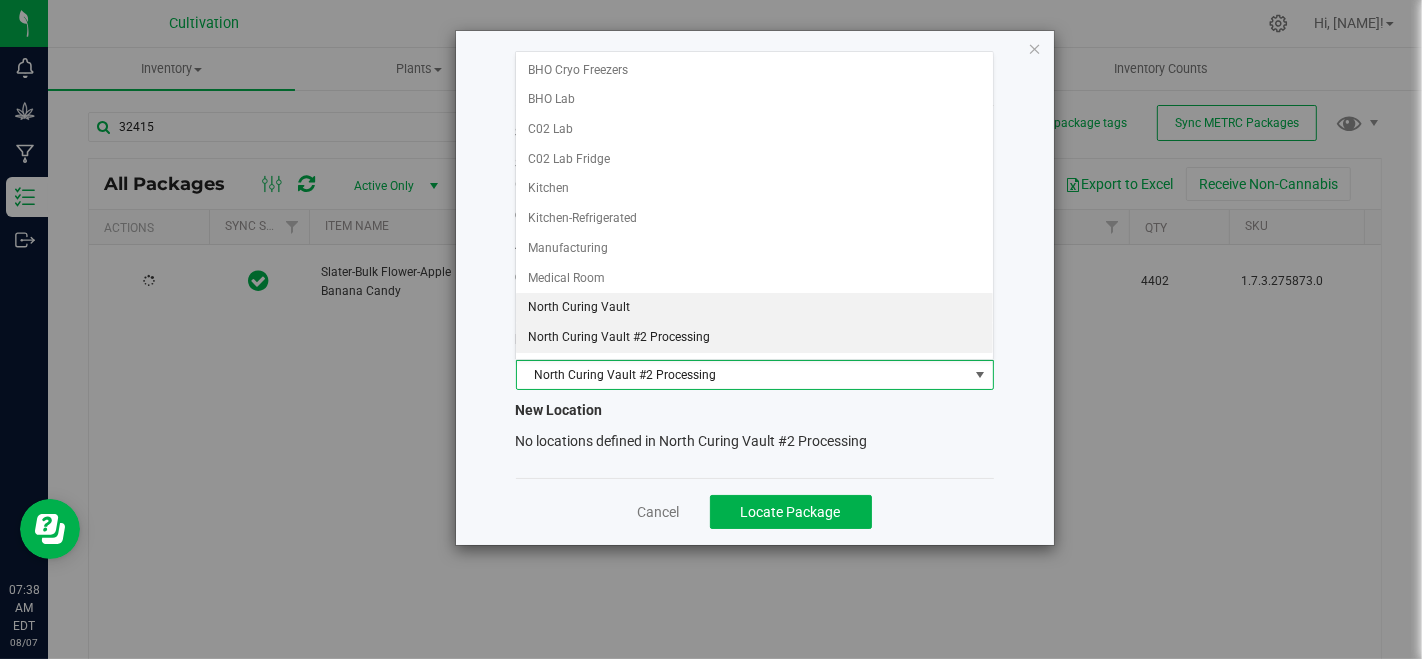 scroll, scrollTop: 222, scrollLeft: 0, axis: vertical 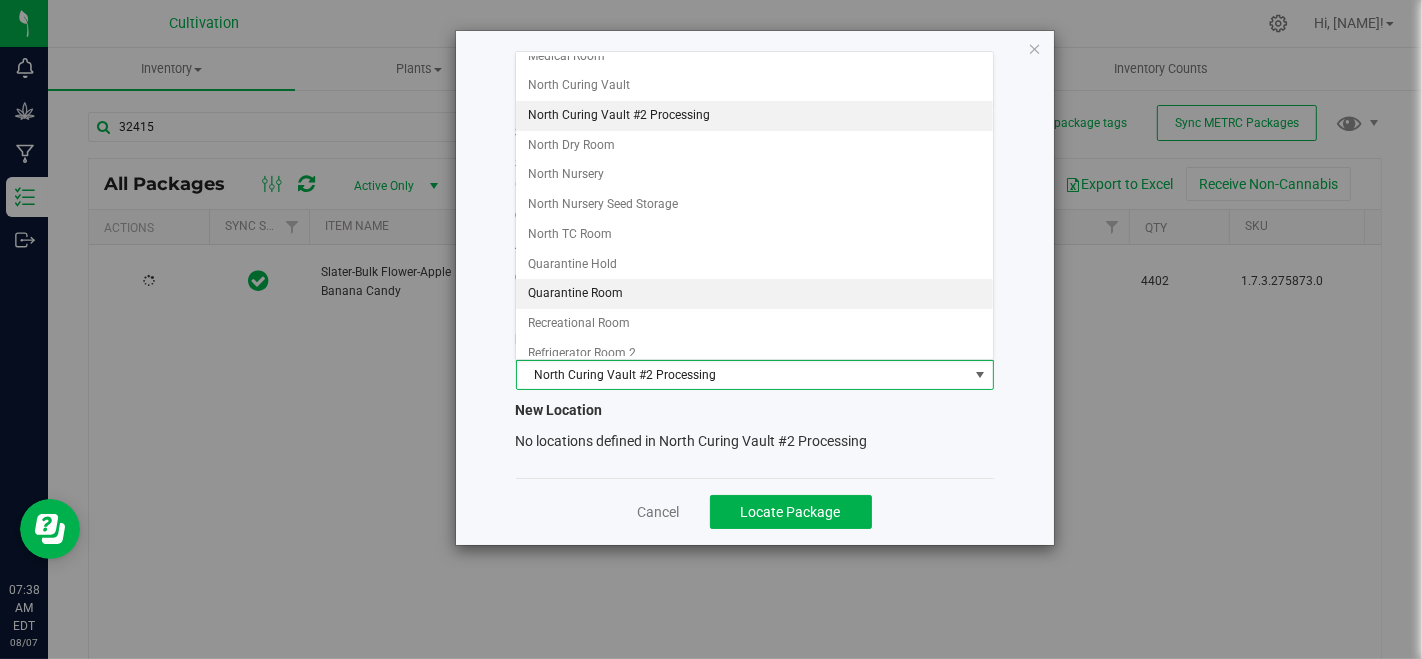 click on "Quarantine Room" at bounding box center [754, 294] 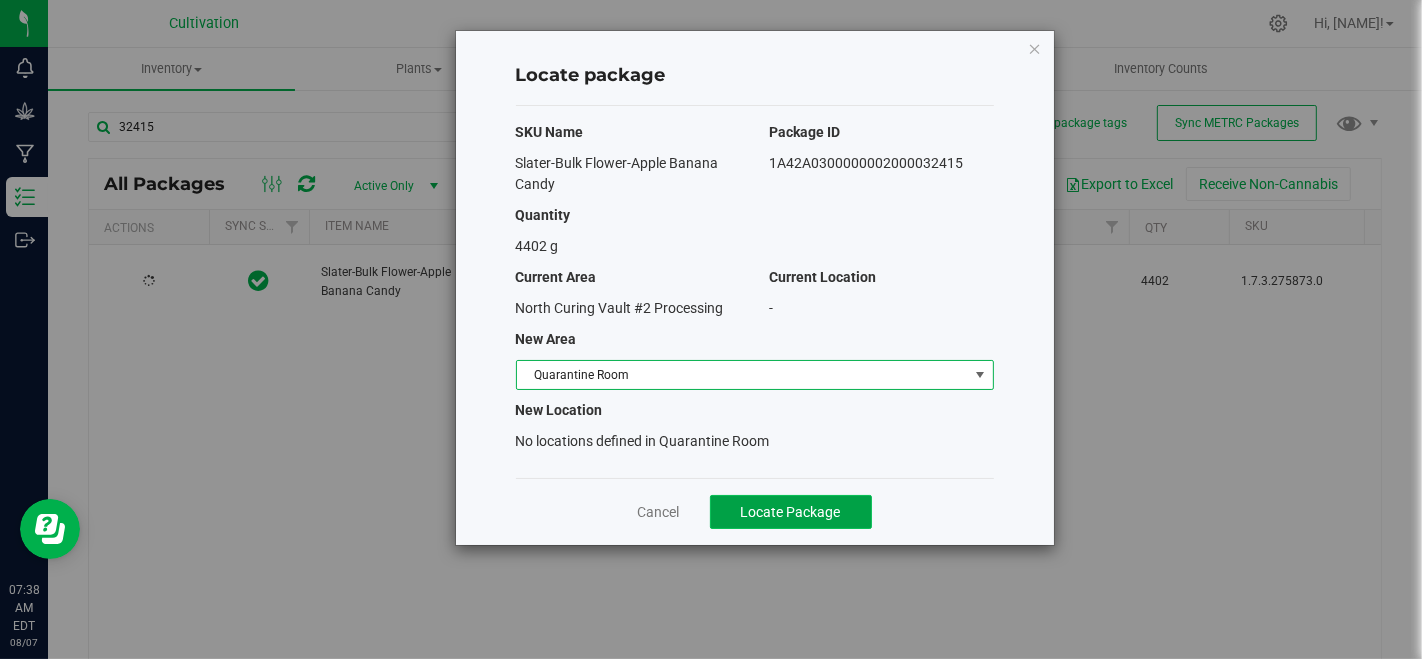 click on "Locate Package" 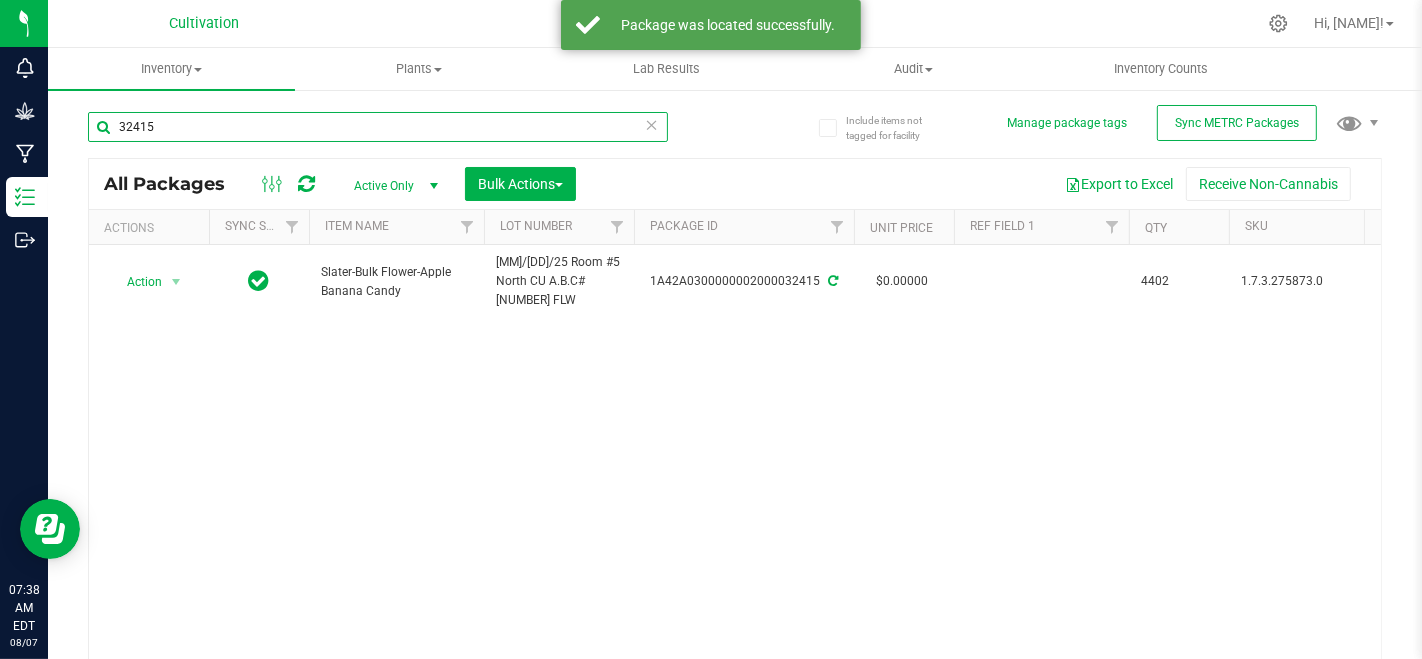 click on "32415" at bounding box center [378, 127] 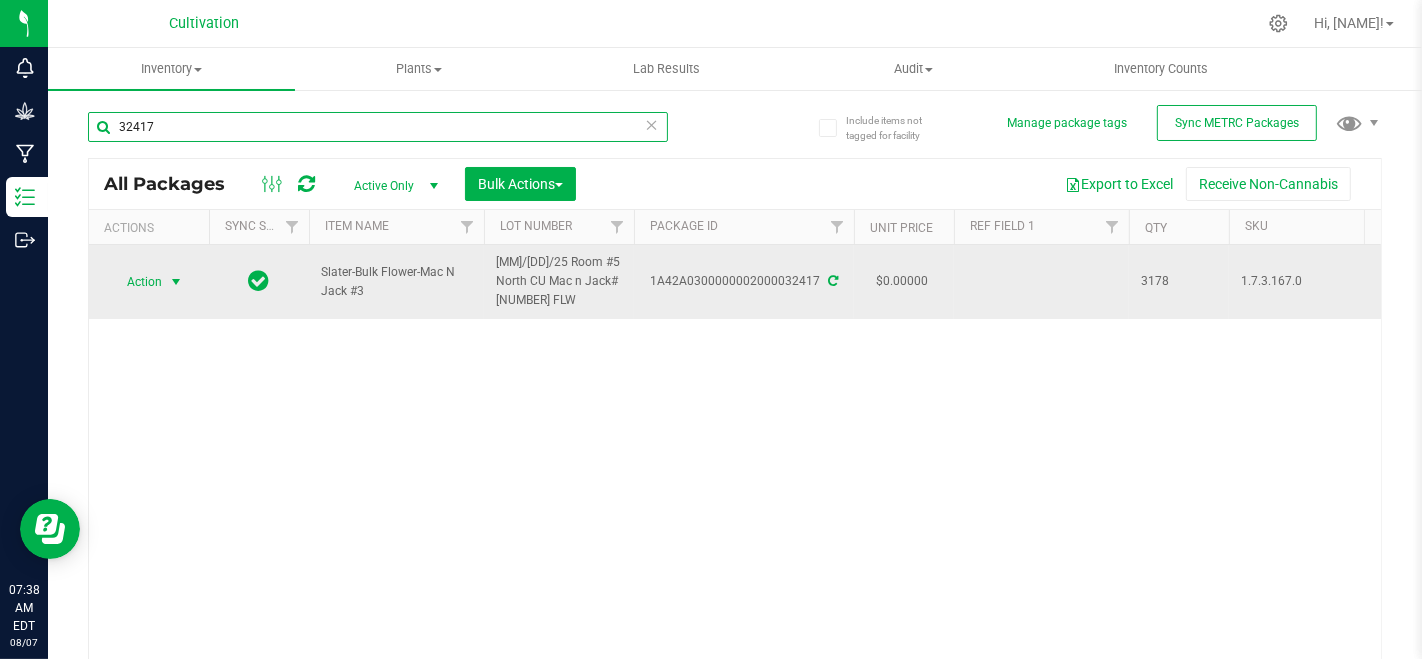 type on "32417" 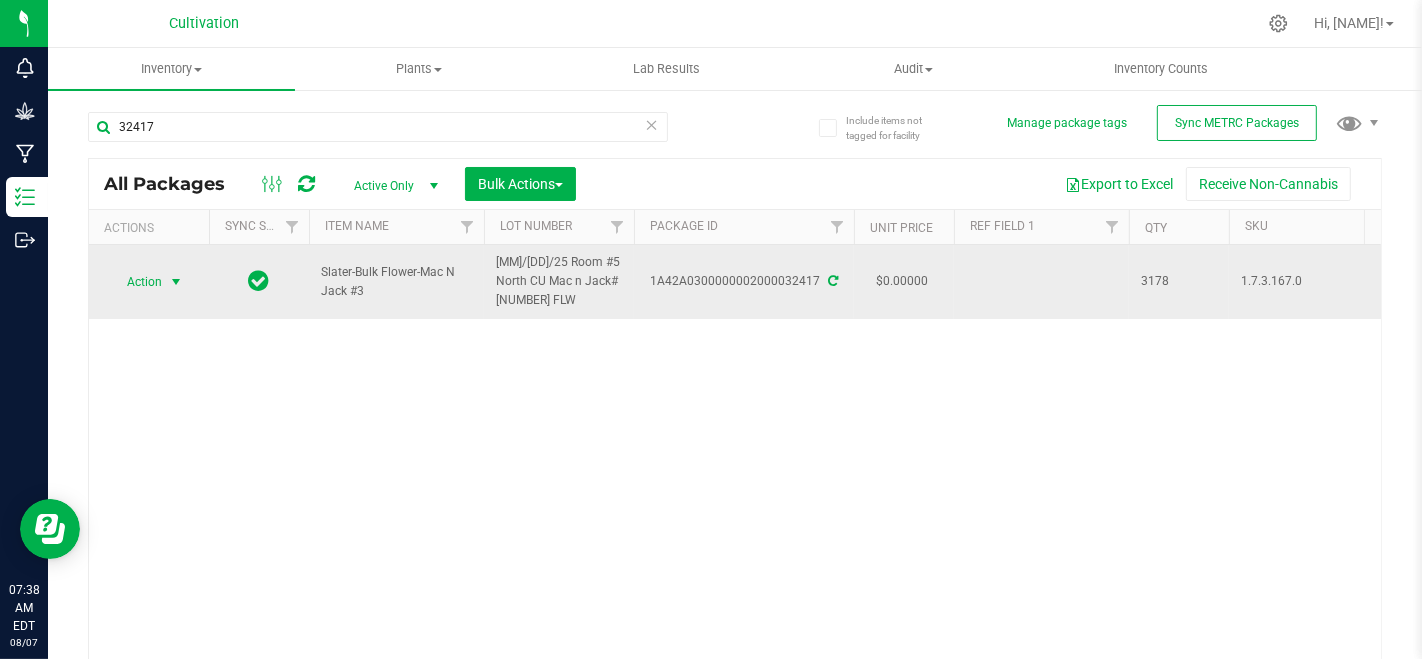 click on "Action" at bounding box center [136, 282] 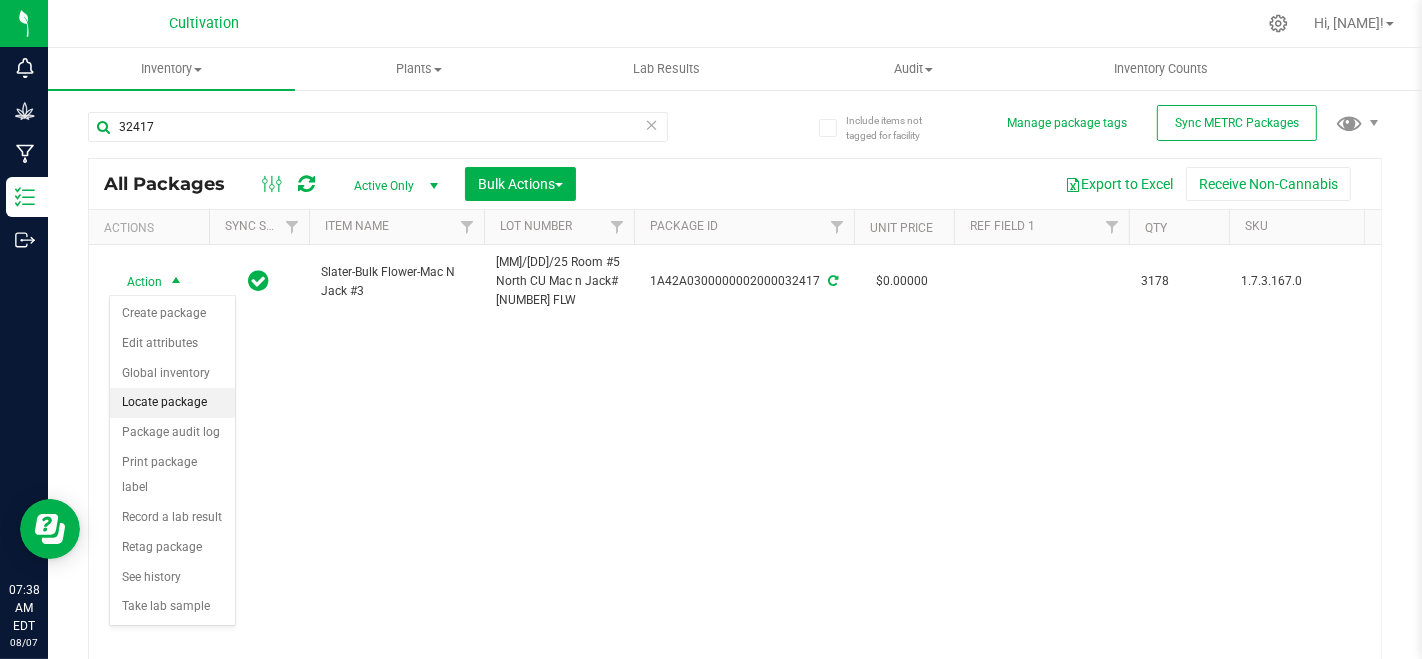 click on "Locate package" at bounding box center [172, 403] 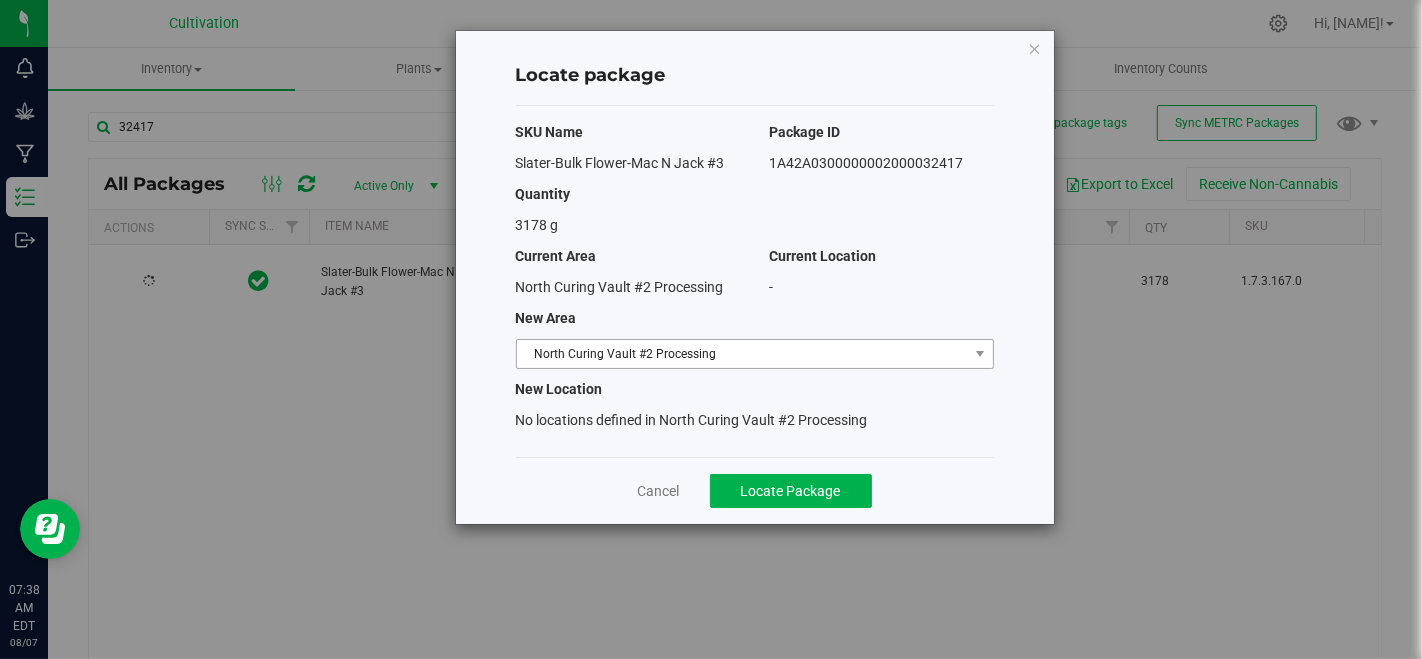 click on "North Curing Vault #2 Processing" at bounding box center [755, 354] 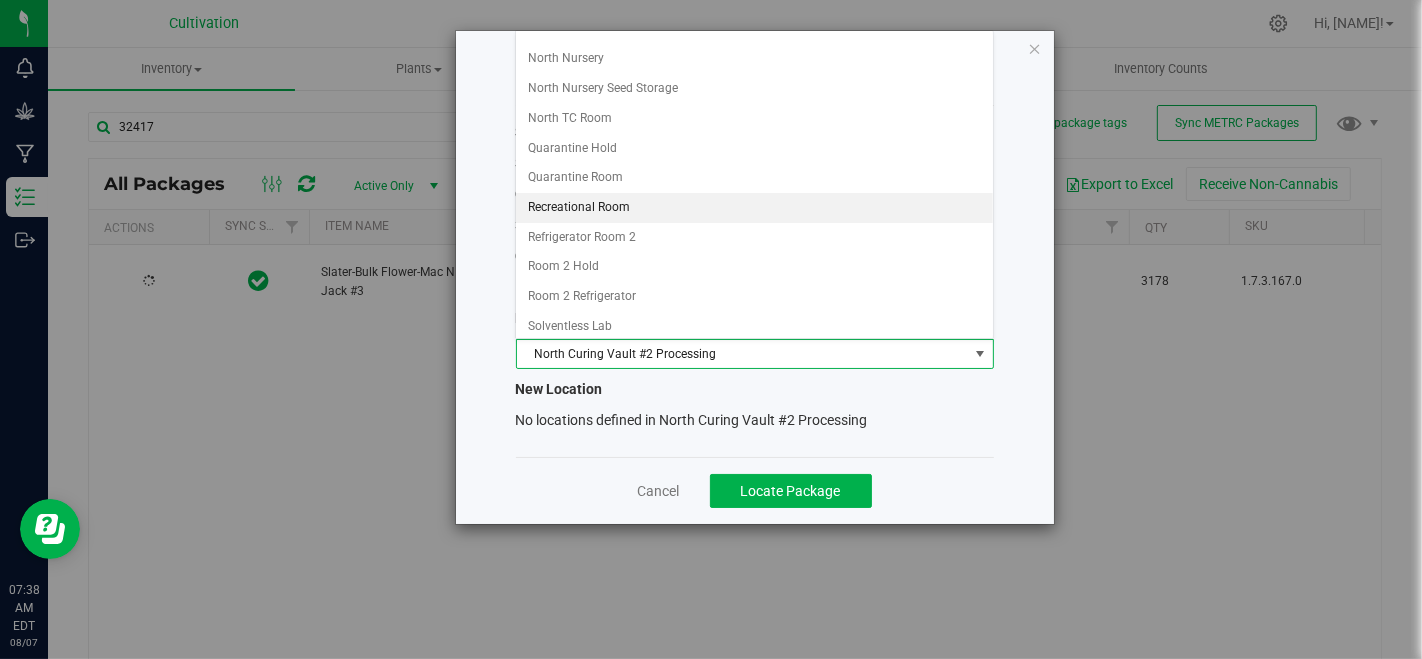 scroll, scrollTop: 333, scrollLeft: 0, axis: vertical 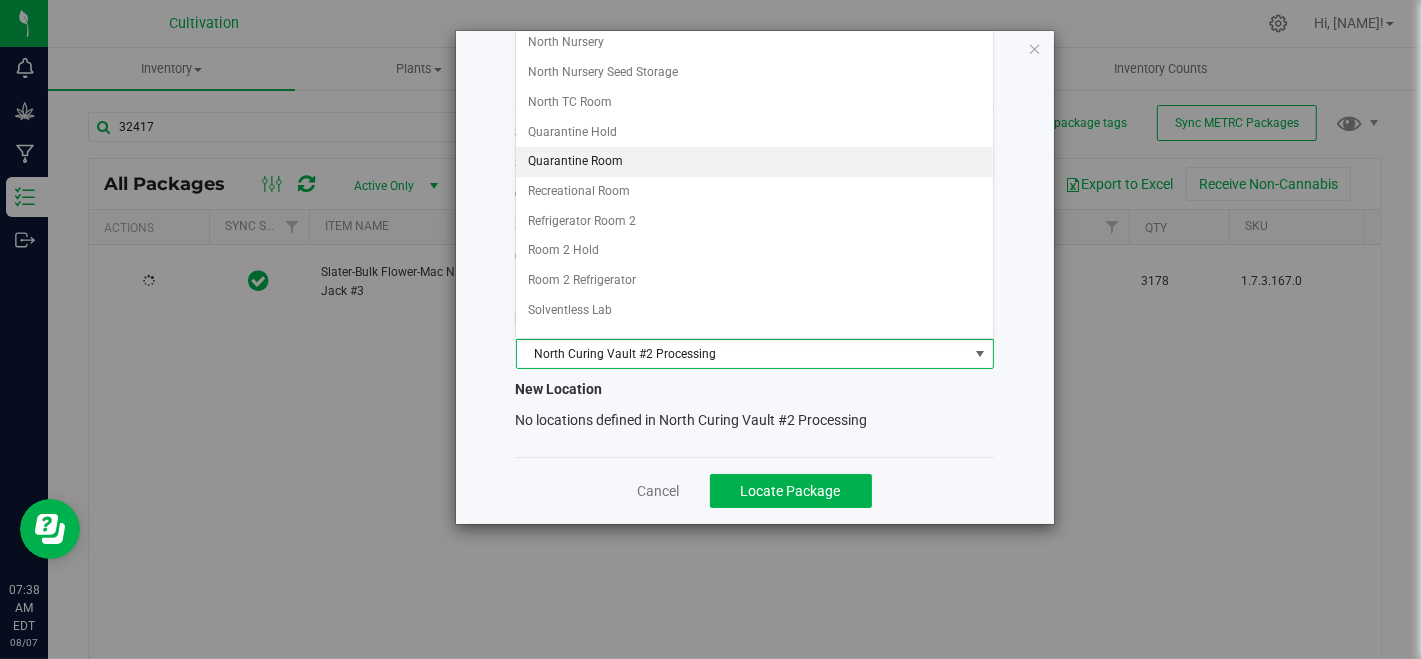 click on "Quarantine Room" at bounding box center (754, 162) 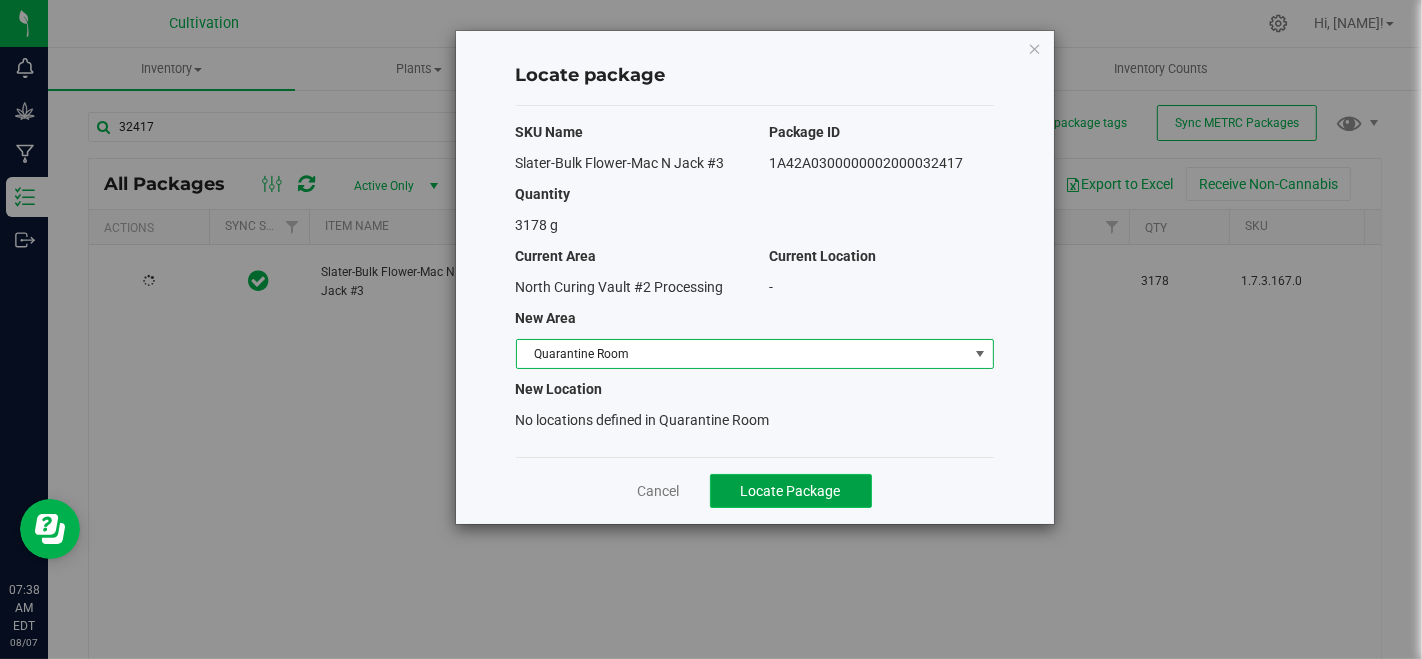 click on "Locate Package" 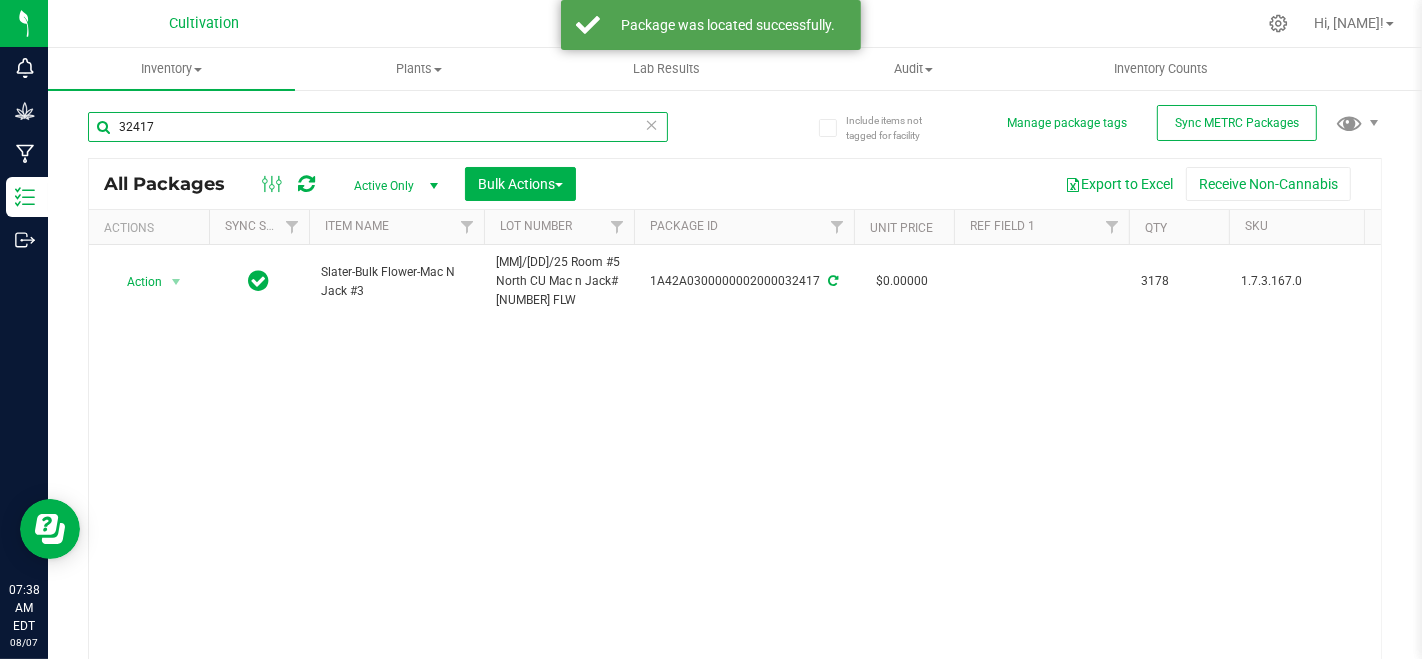 click on "32417" at bounding box center (378, 127) 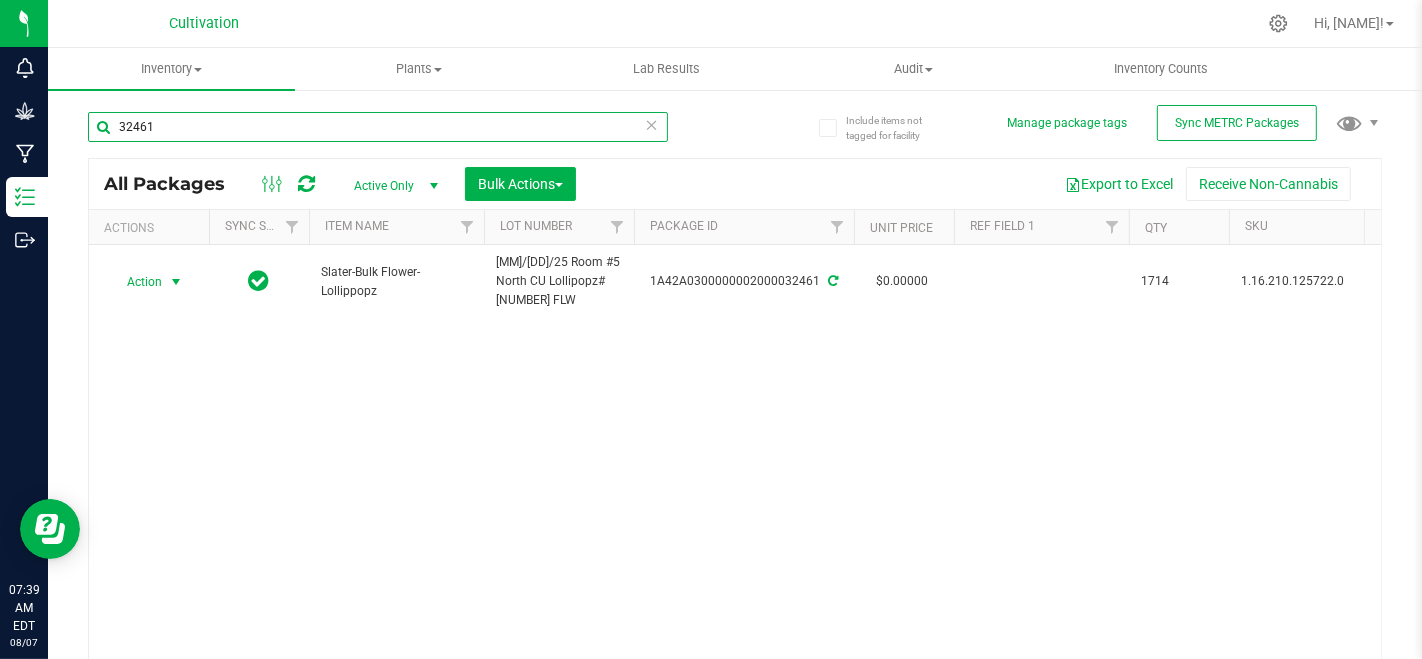 type on "32461" 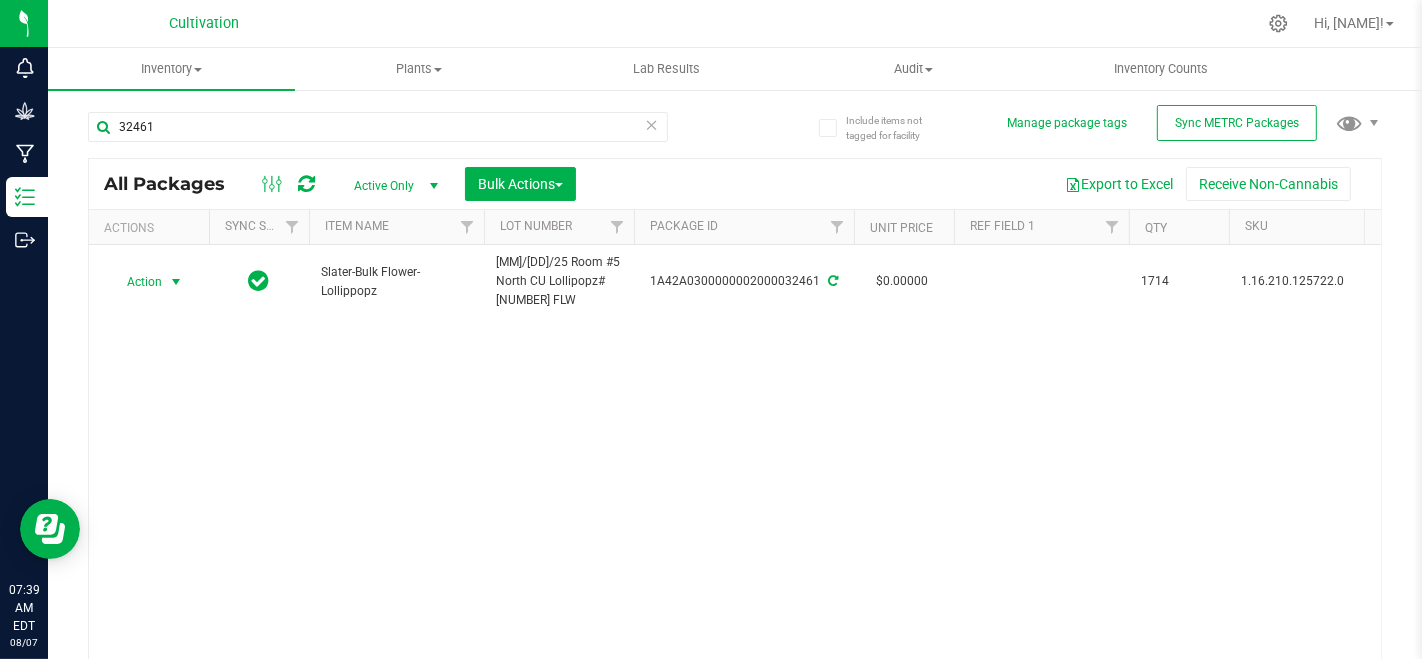 click on "Action" at bounding box center (136, 282) 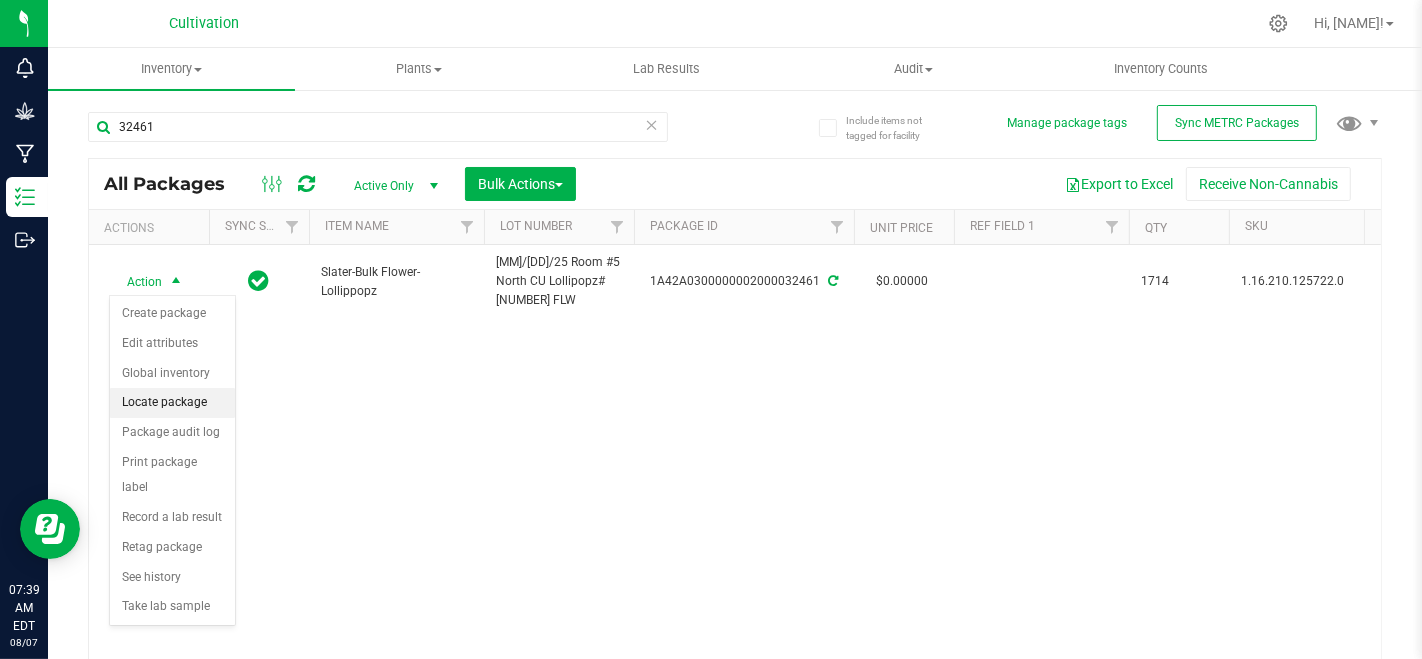 click on "Locate package" at bounding box center (172, 403) 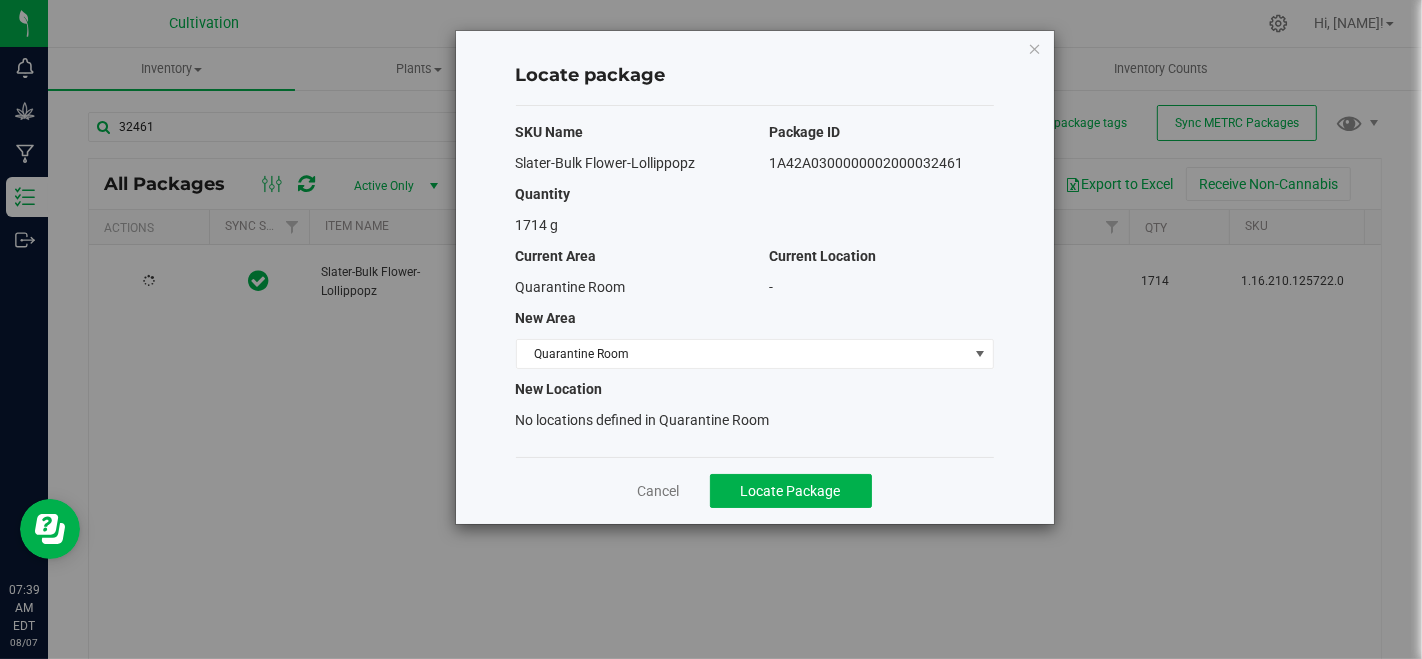 click on "Cancel
Locate Package" at bounding box center (755, 490) 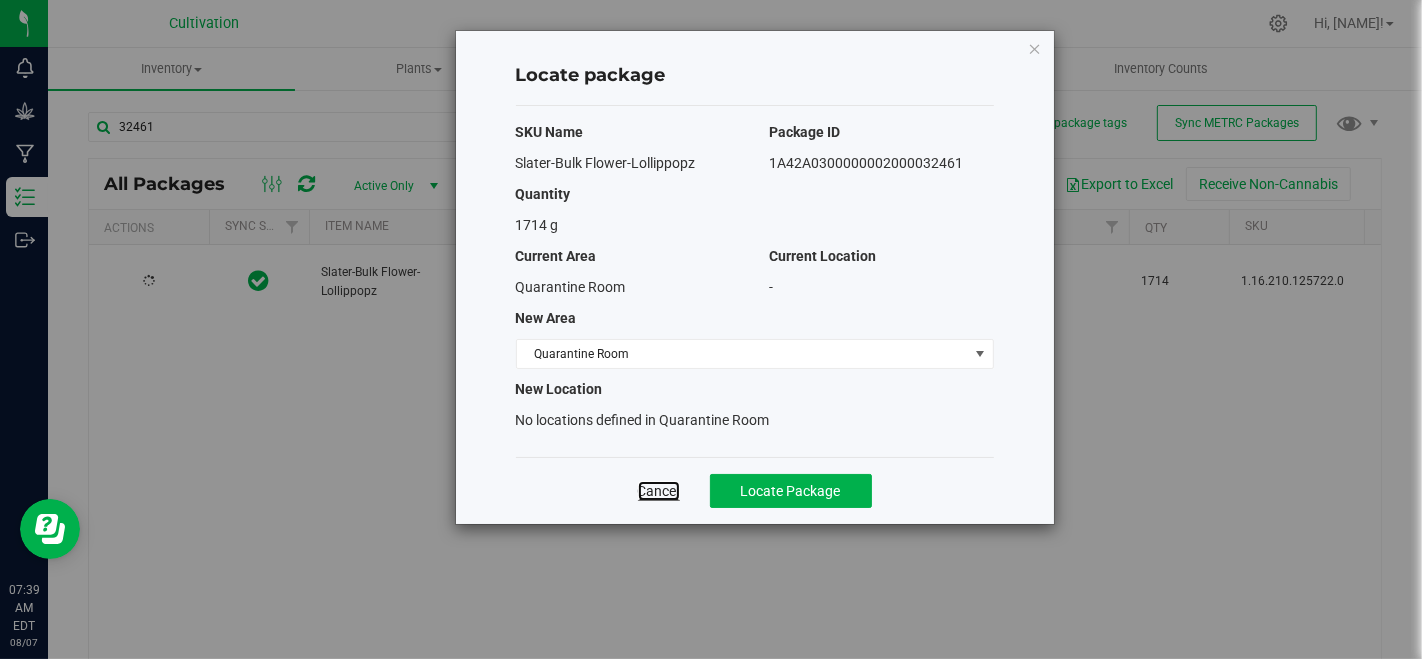 click on "Cancel" at bounding box center (659, 491) 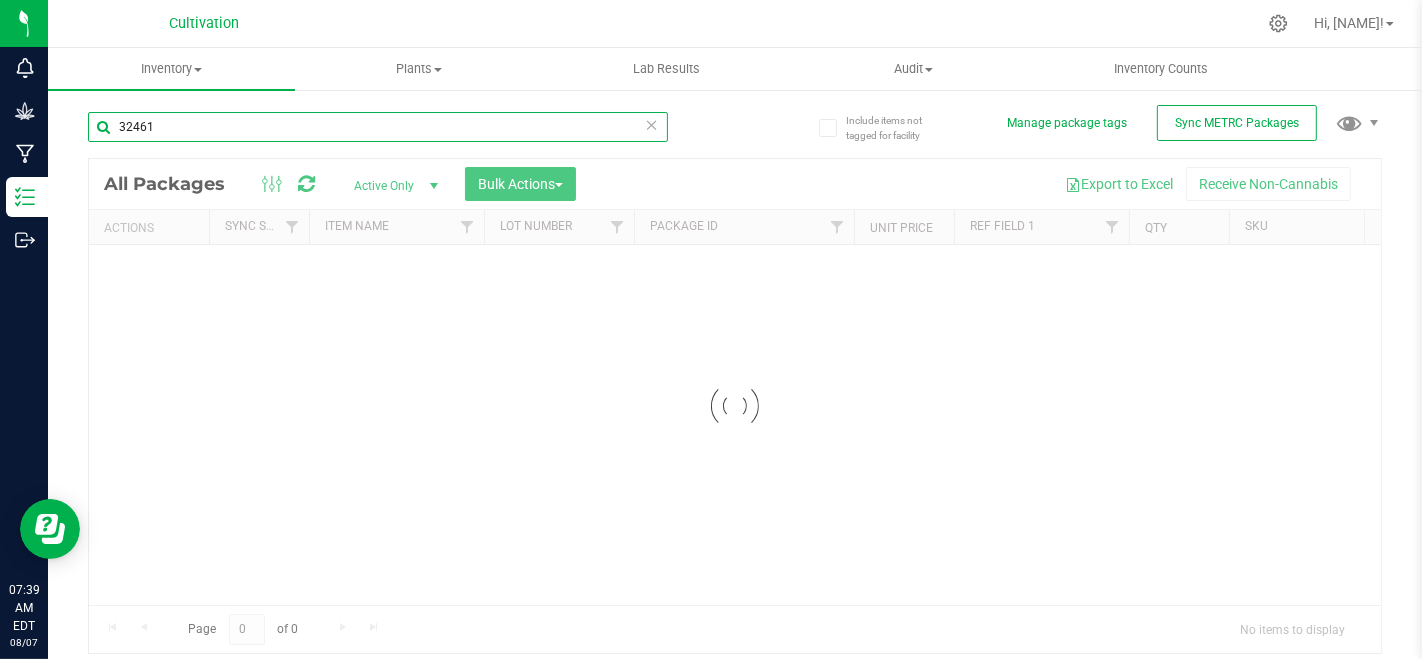 click on "32461" at bounding box center [378, 127] 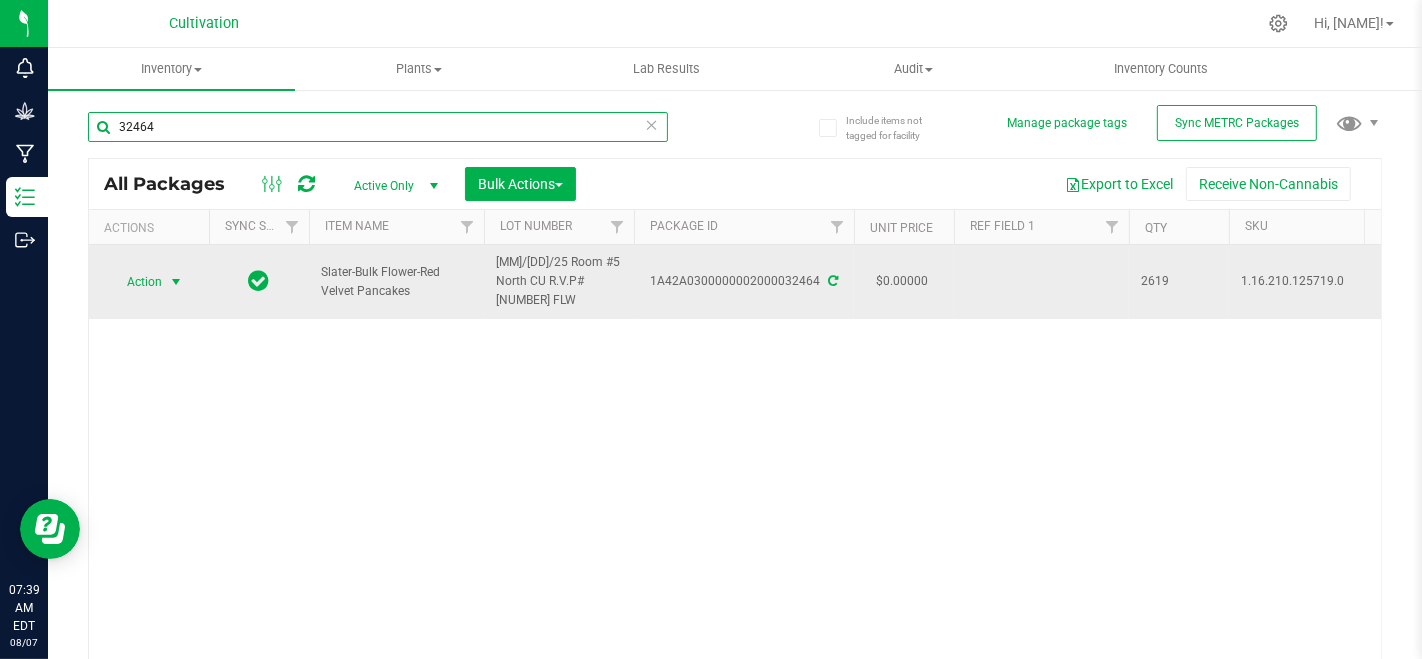 type on "32464" 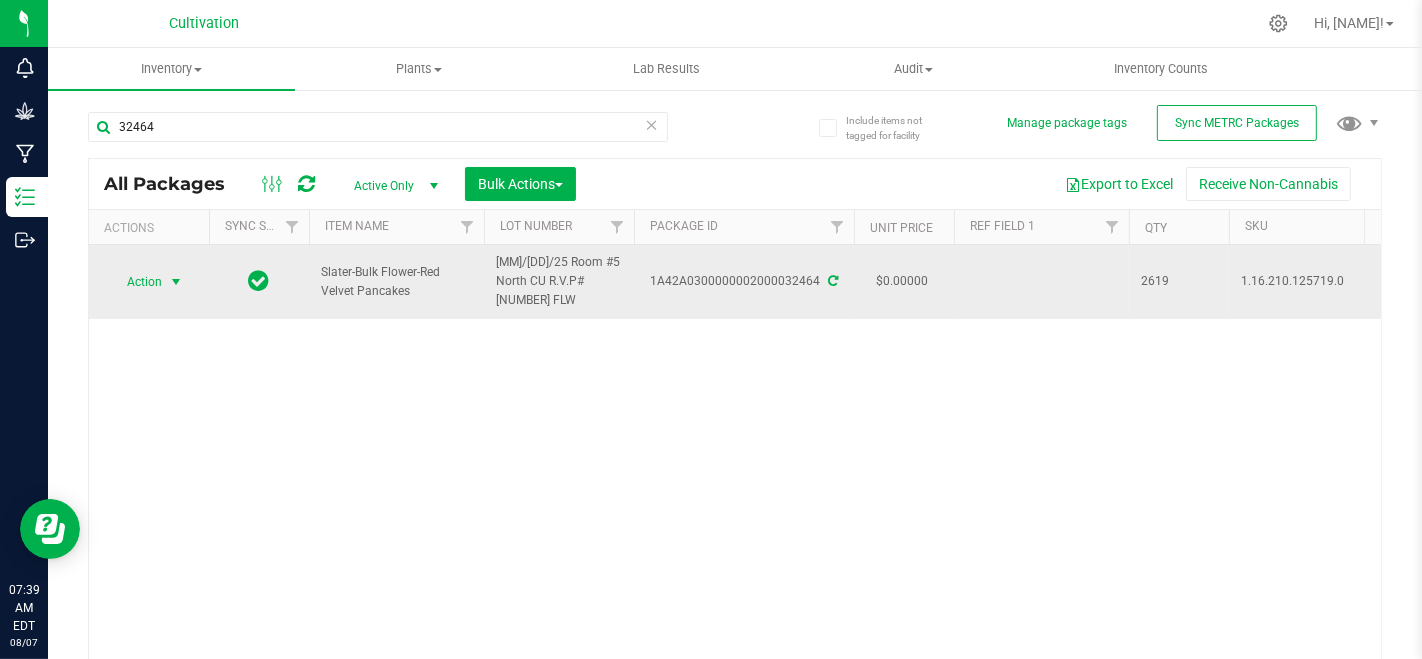 click at bounding box center (176, 282) 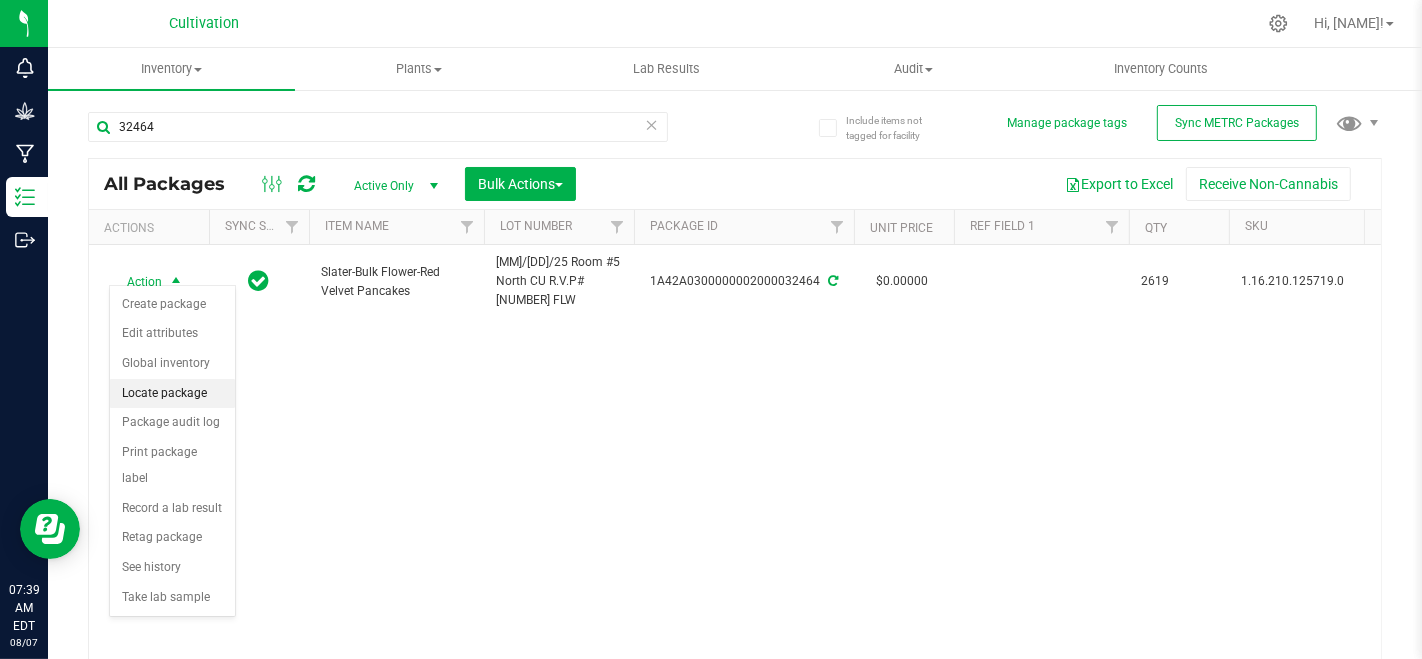 click on "Locate package" at bounding box center [172, 394] 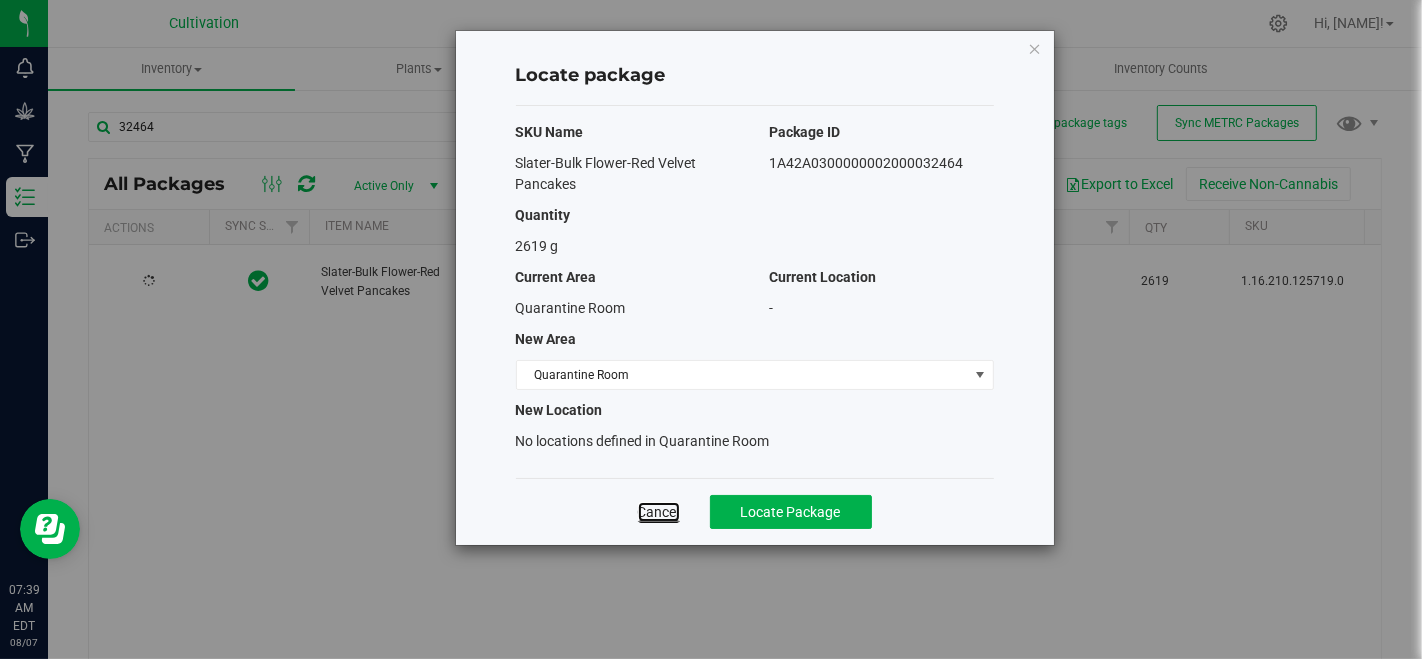 click on "Cancel" at bounding box center [659, 512] 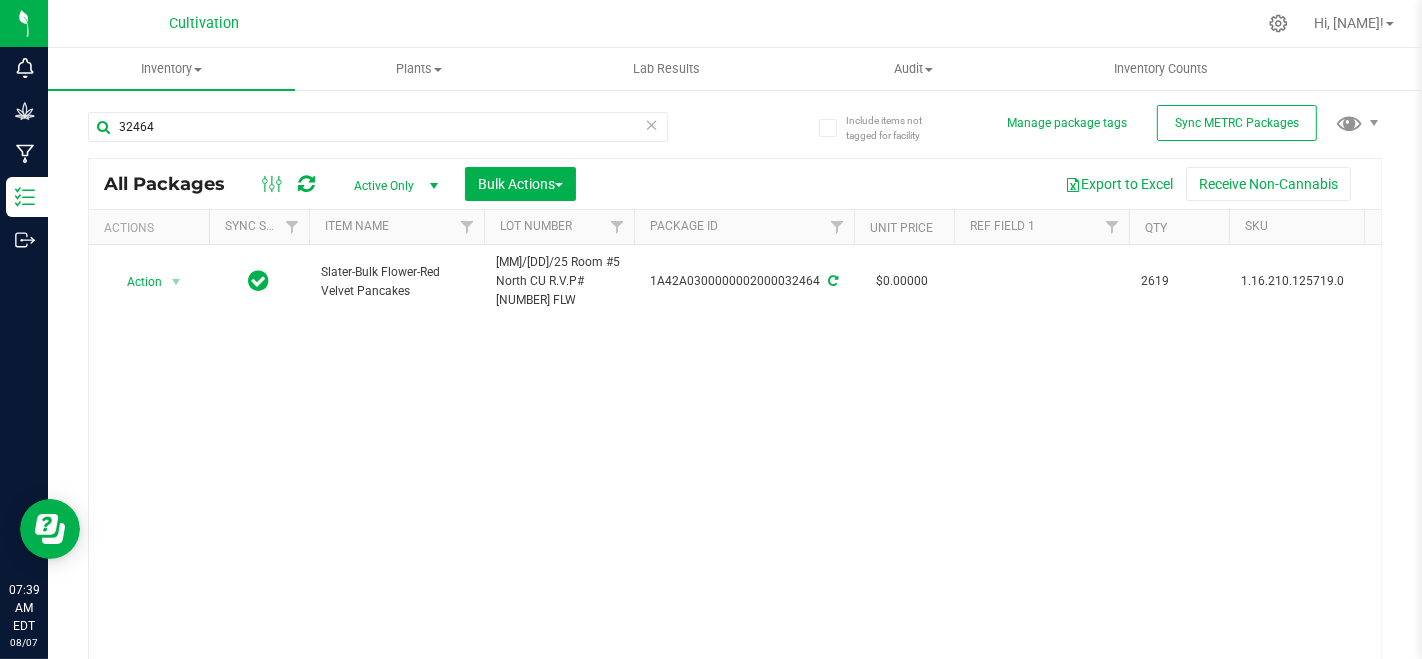 click at bounding box center [652, 124] 